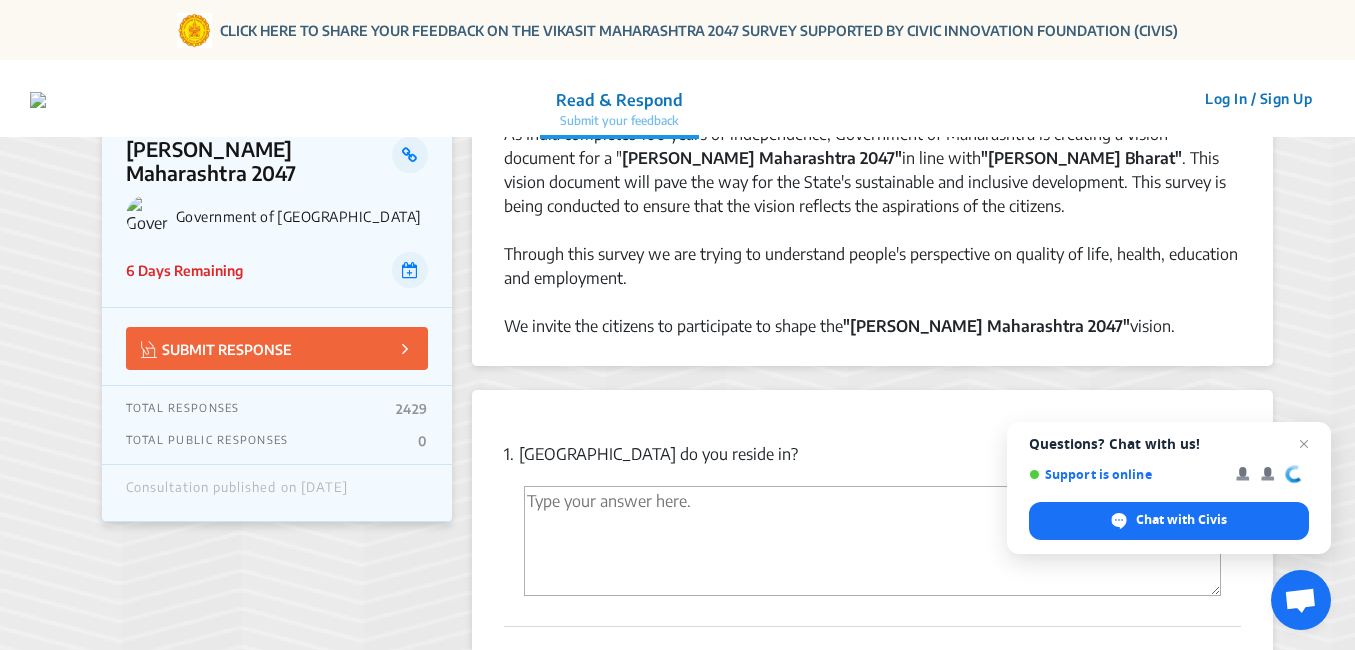scroll, scrollTop: 0, scrollLeft: 0, axis: both 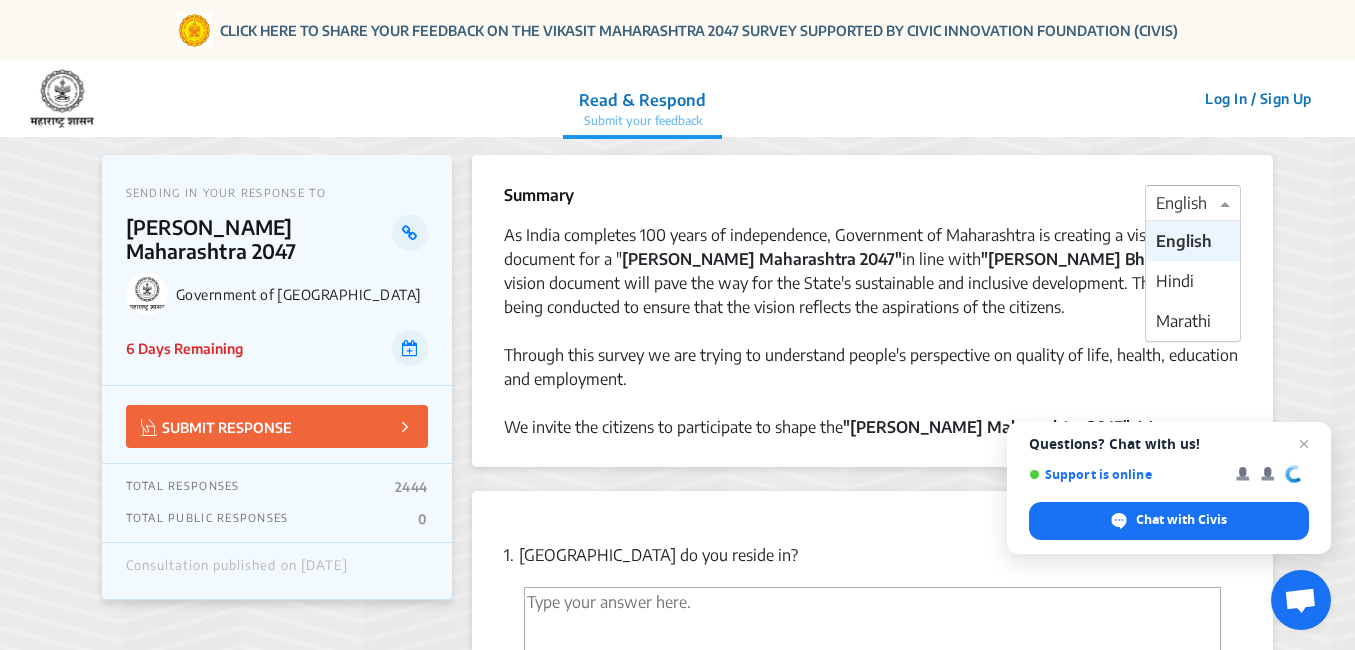 click 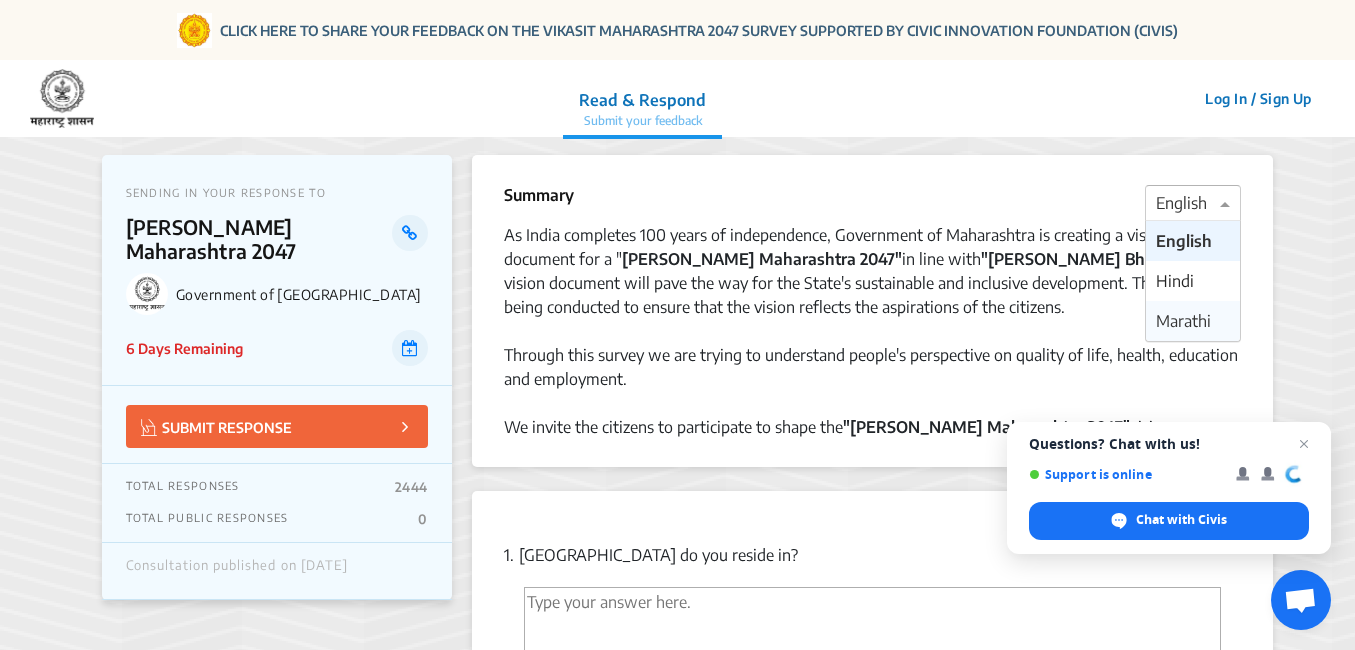 click on "Marathi" at bounding box center [1183, 321] 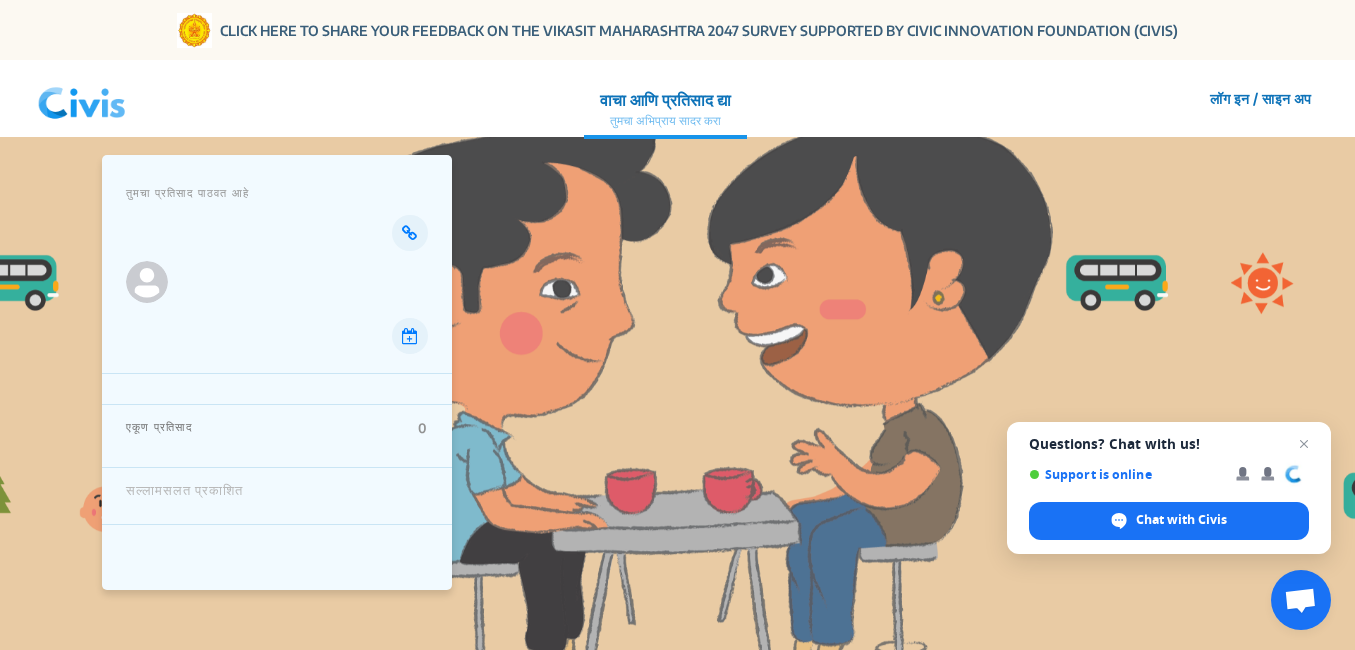 scroll, scrollTop: 0, scrollLeft: 0, axis: both 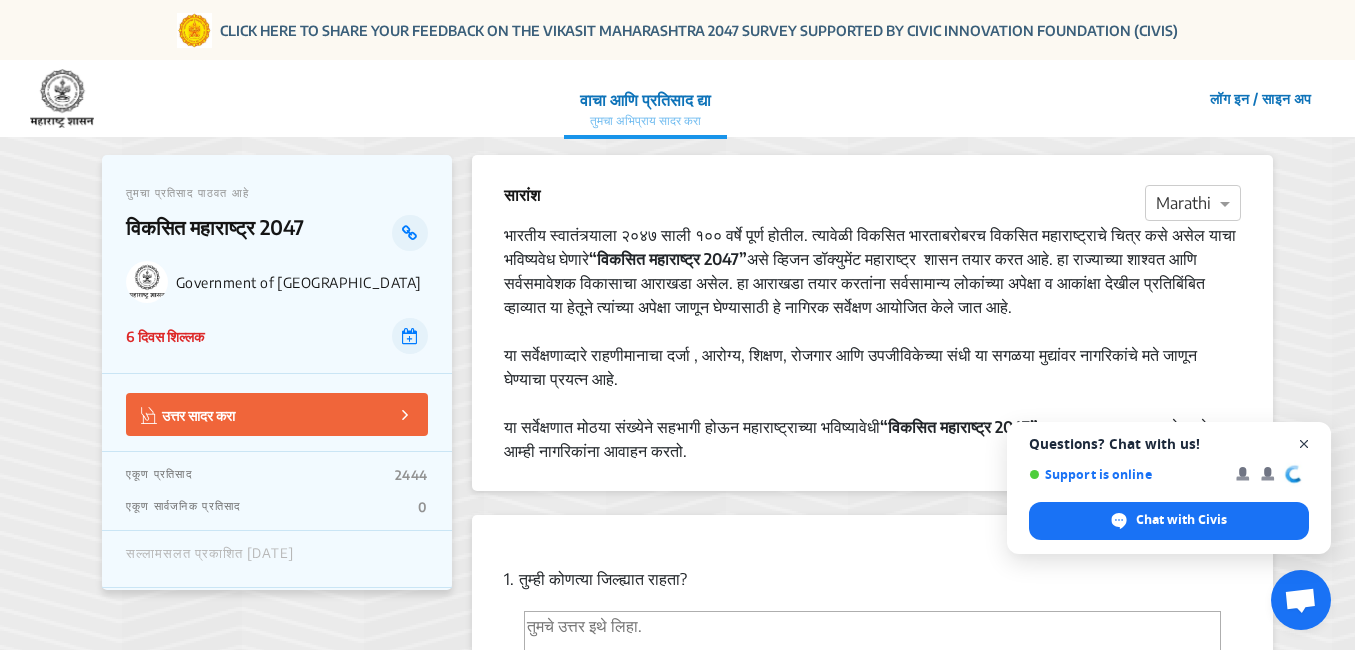 click at bounding box center [1304, 444] 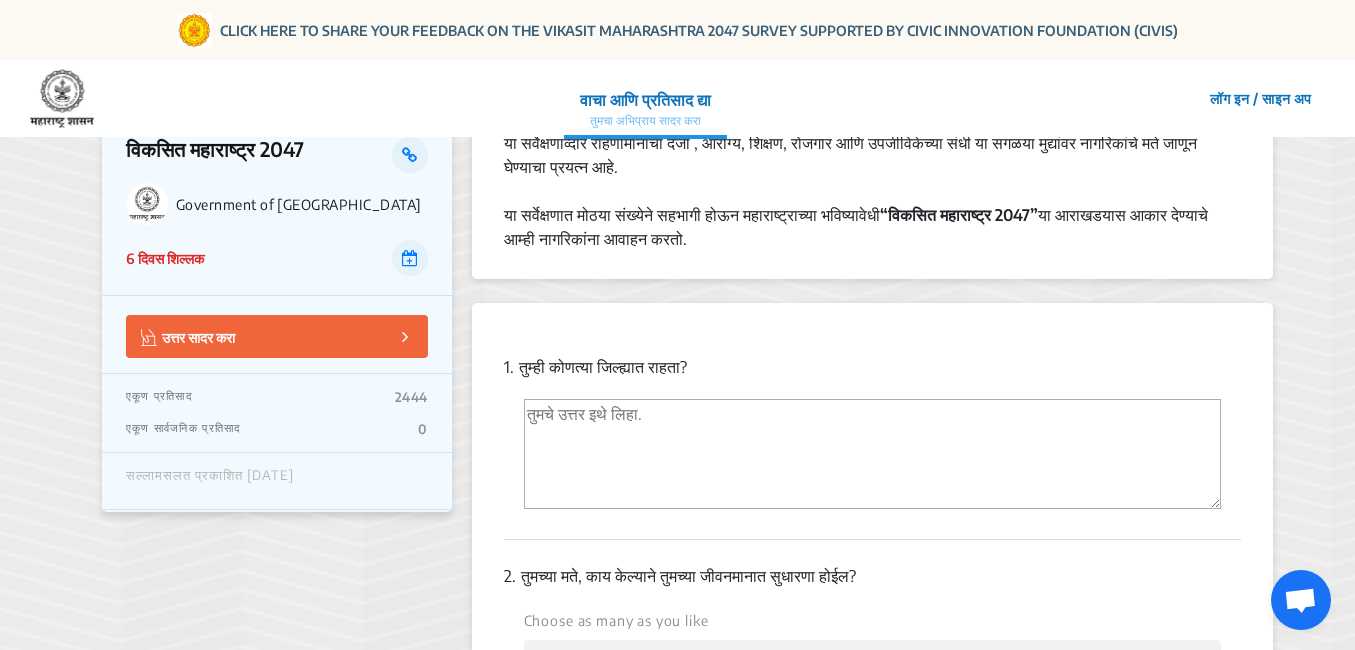 scroll, scrollTop: 200, scrollLeft: 0, axis: vertical 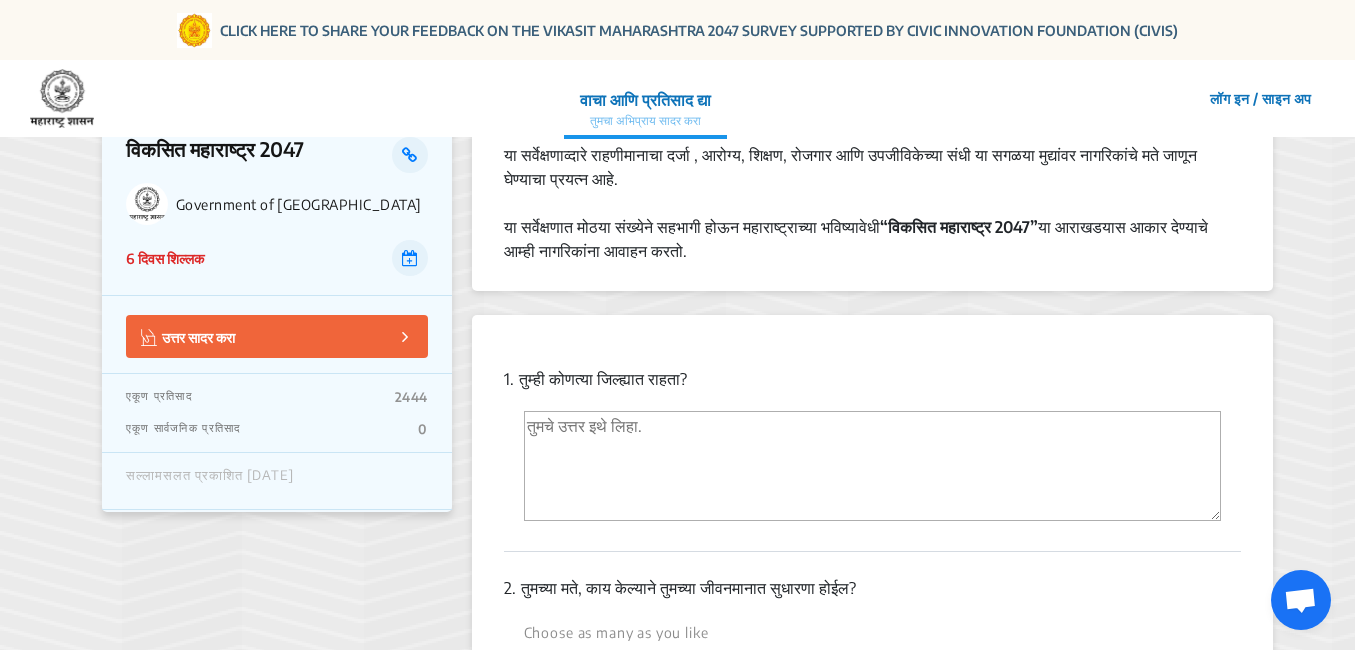 drag, startPoint x: 762, startPoint y: 354, endPoint x: 651, endPoint y: 454, distance: 149.40215 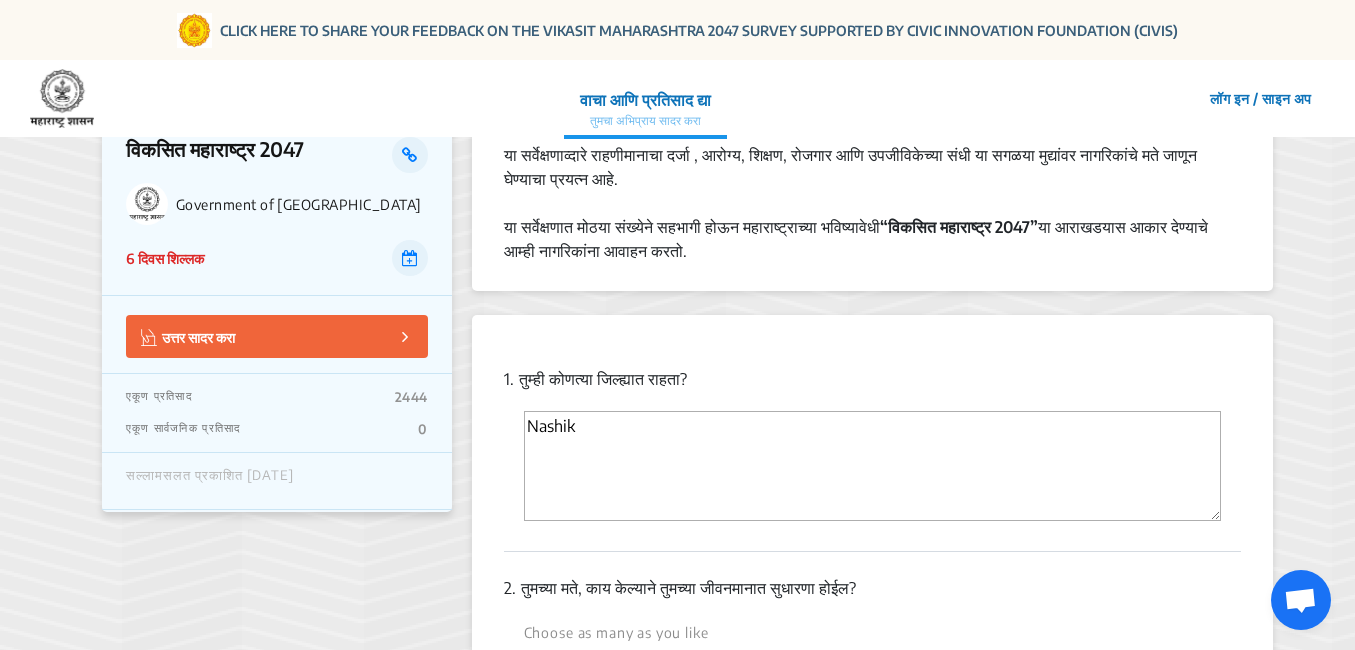 click on "Nashik" at bounding box center (873, 466) 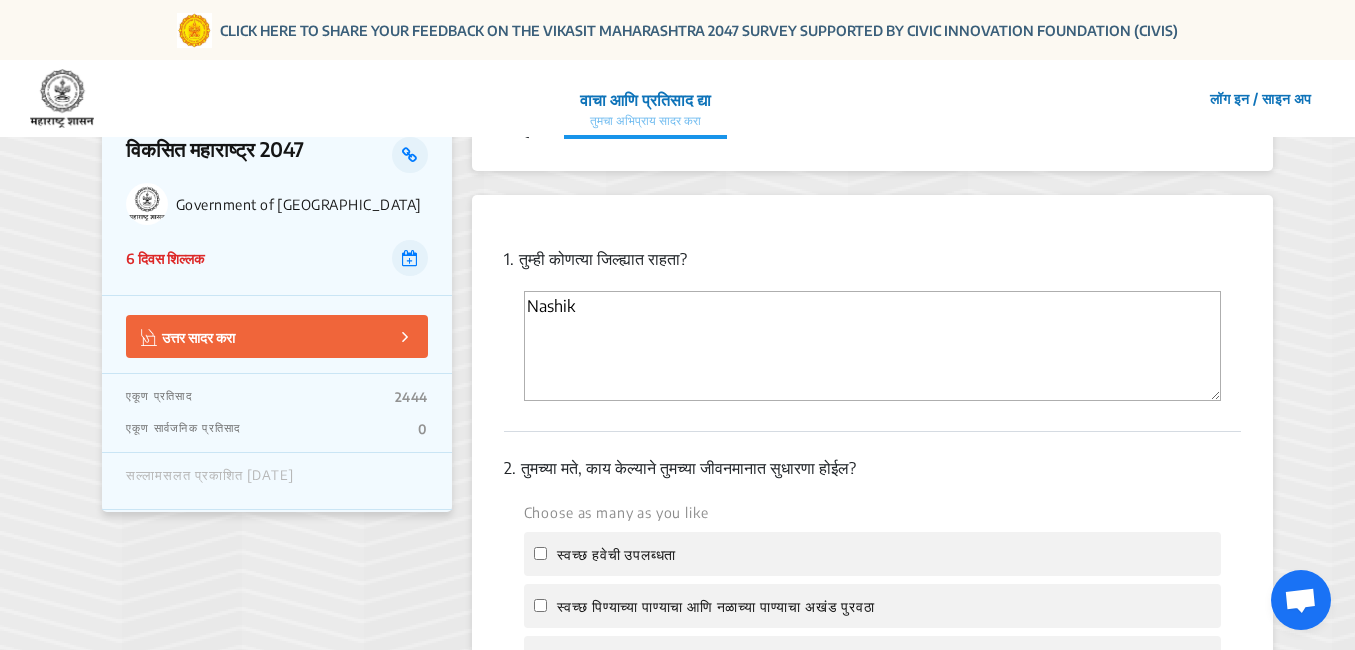 scroll, scrollTop: 500, scrollLeft: 0, axis: vertical 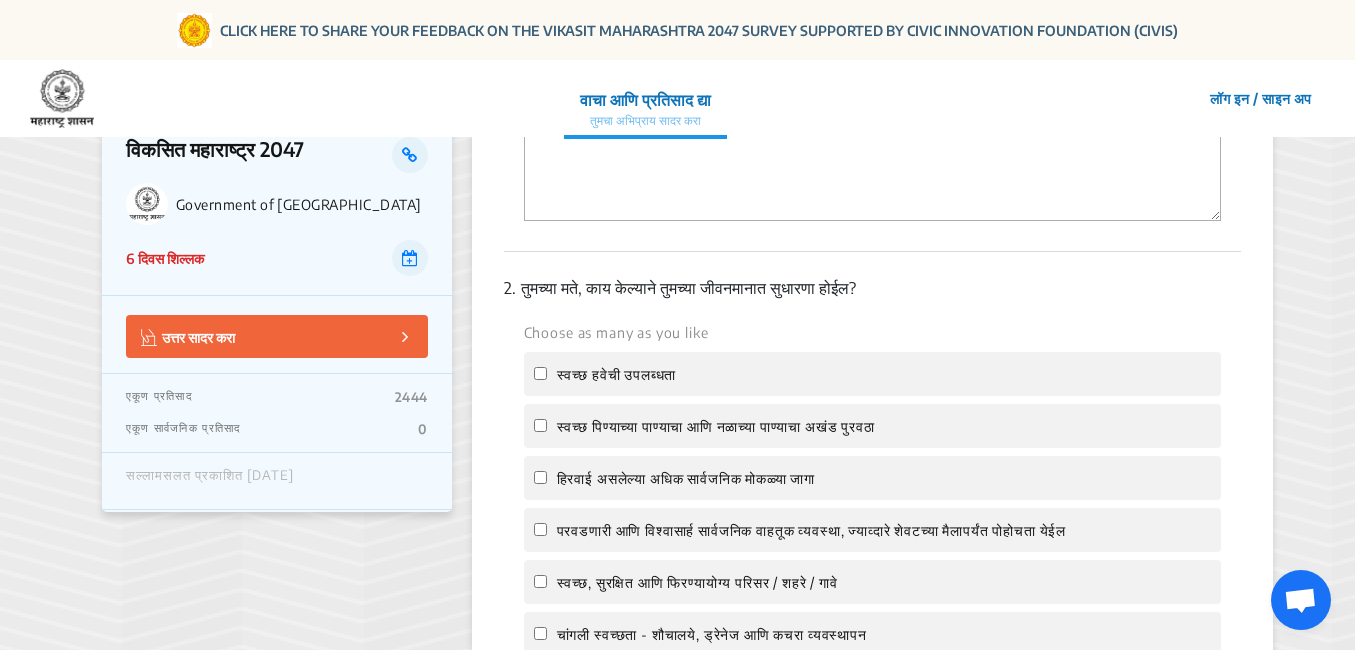 type on "Nashik" 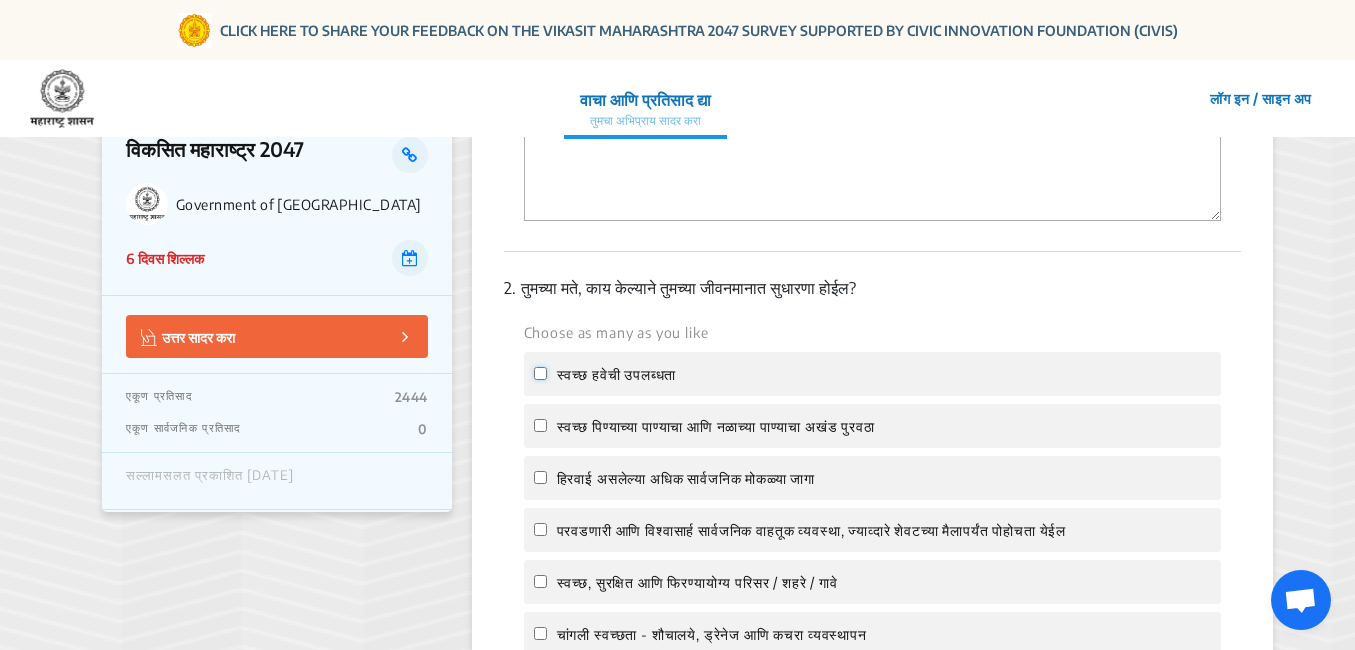 click on "स्वच्छ हवेची उपलब्धता" 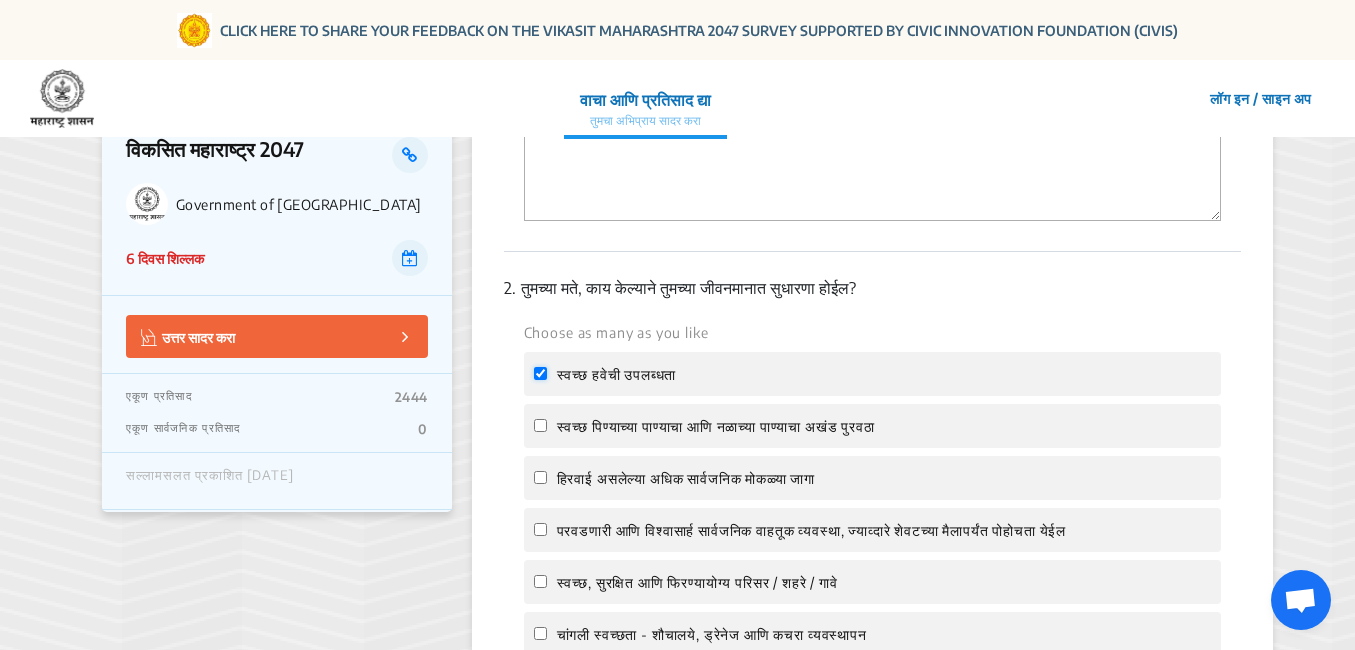 checkbox on "true" 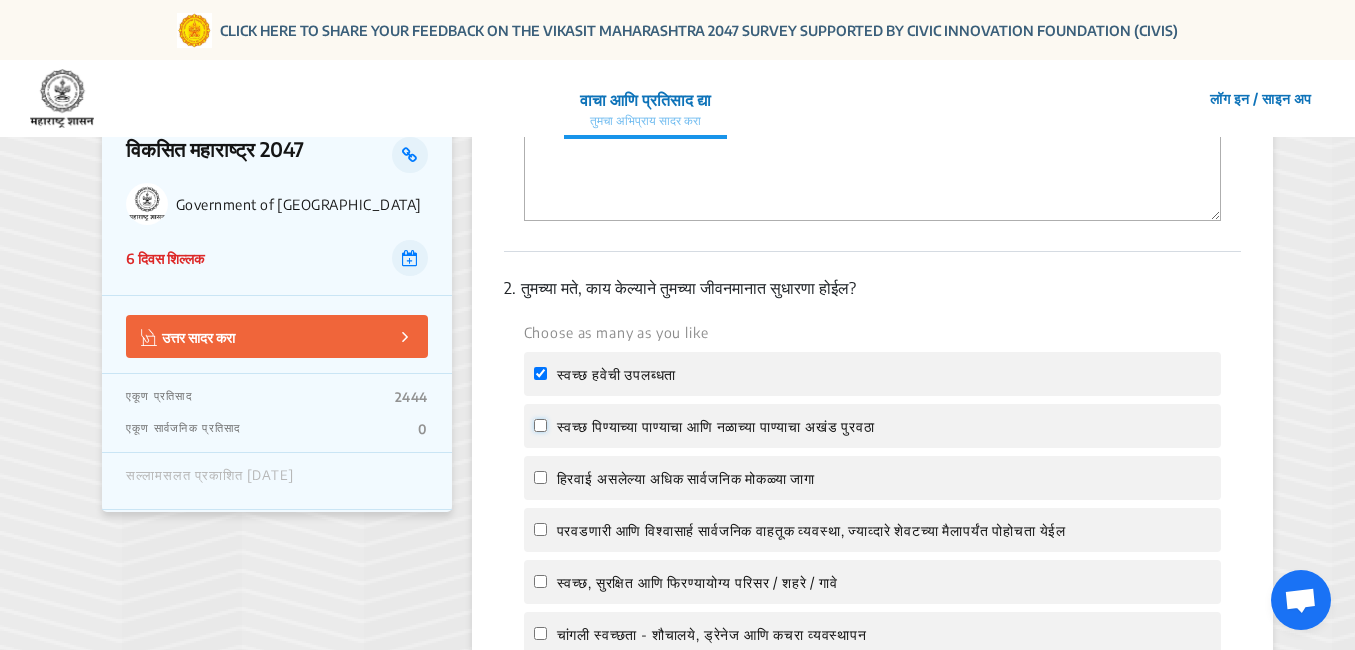 click on "स्वच्छ पिण्याच्या पाण्याचा आणि नळाच्या पाण्याचा अखंड पुरवठा" 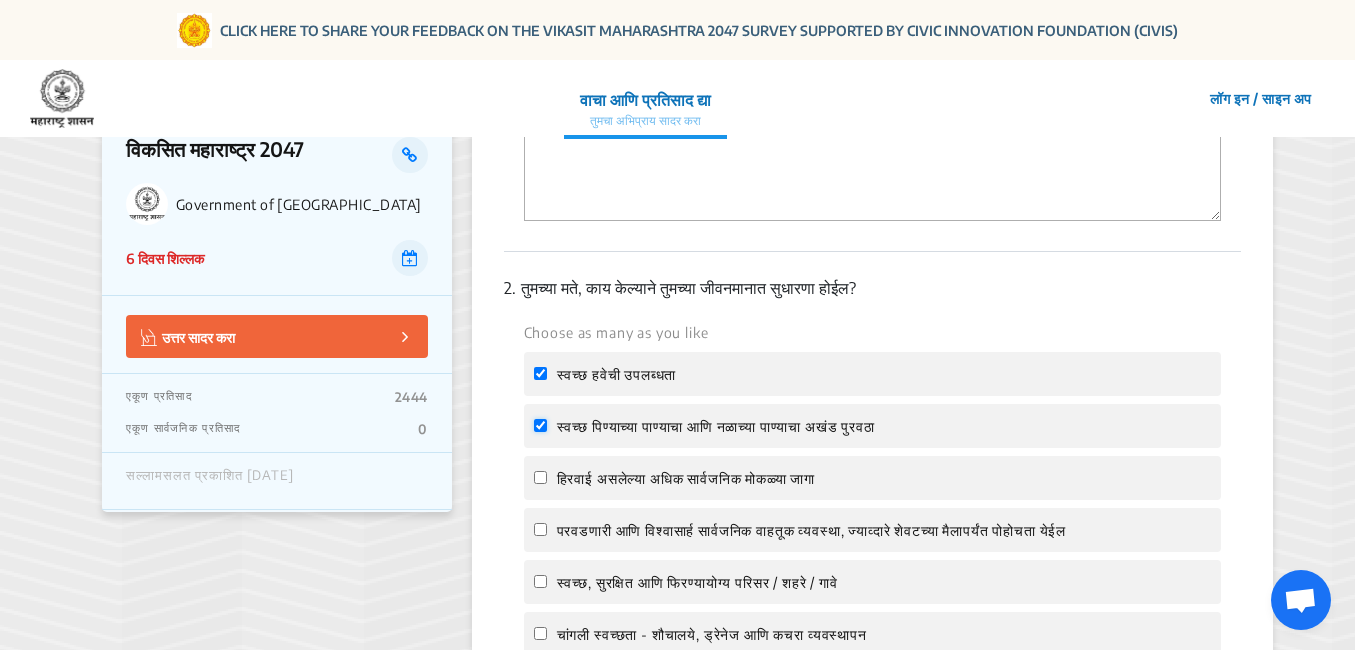 checkbox on "true" 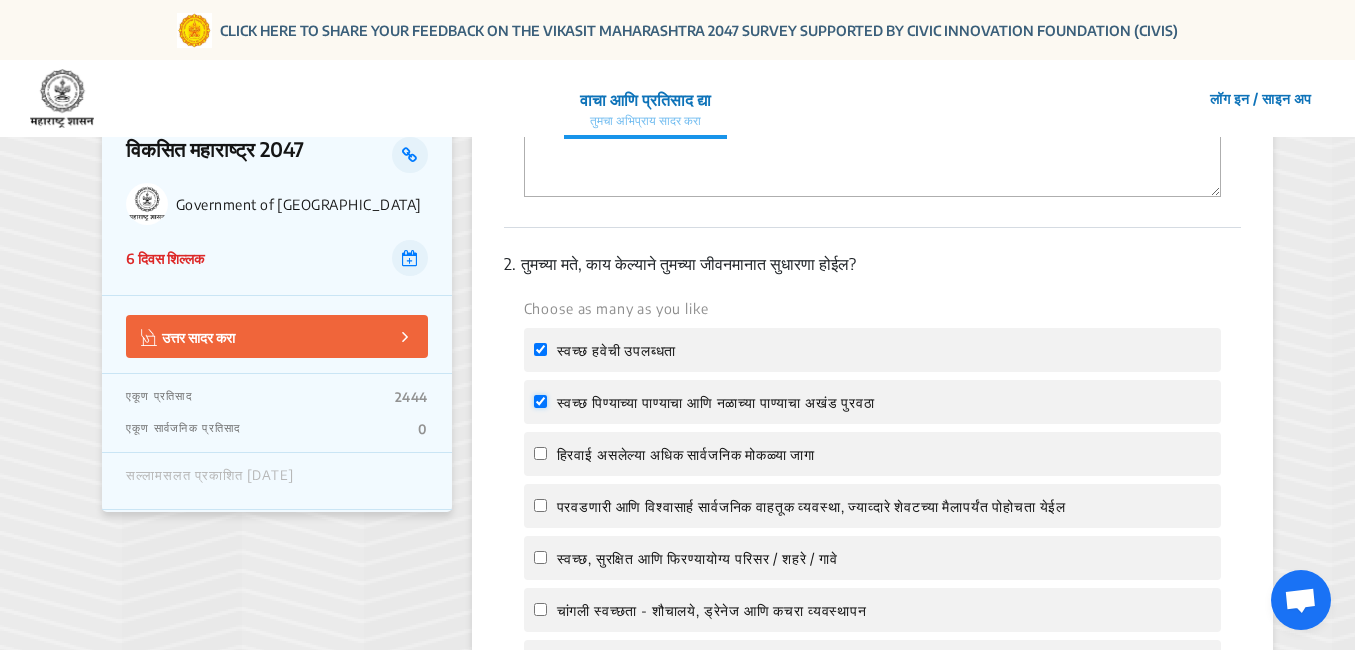 scroll, scrollTop: 600, scrollLeft: 0, axis: vertical 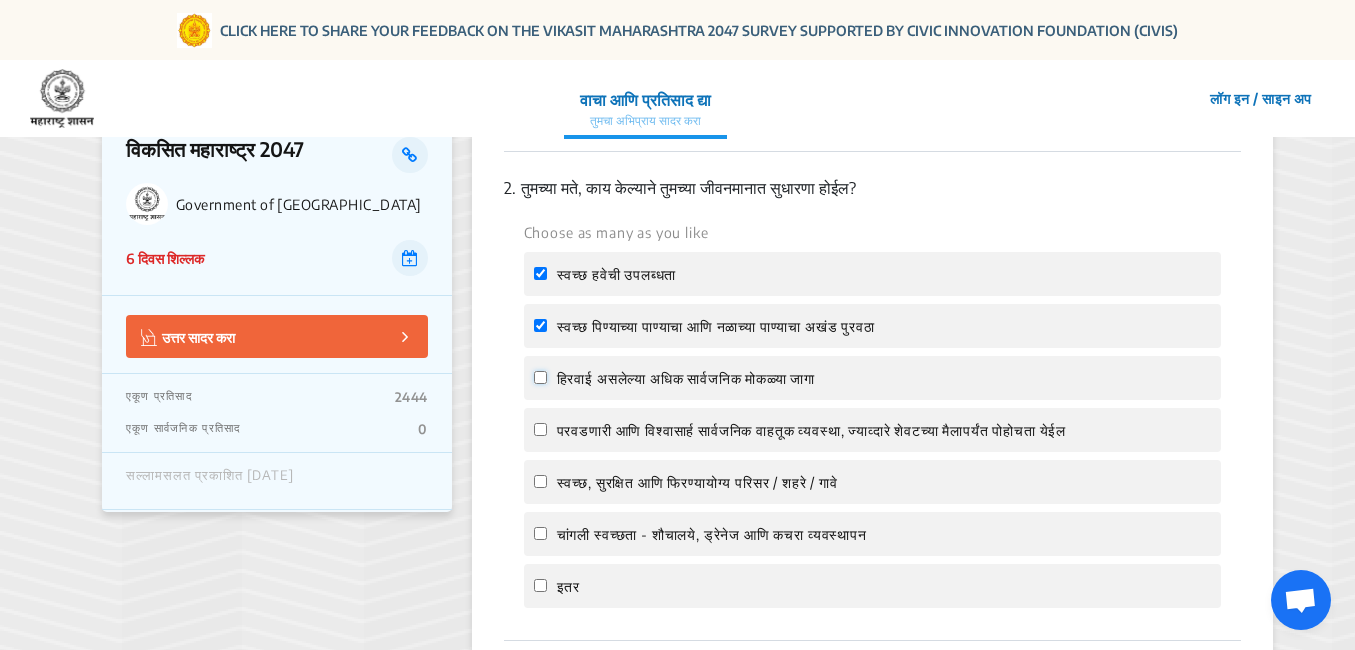 click on "हिरवाई असलेल्या  अधिक सार्वजनिक मोकळ्या जागा" 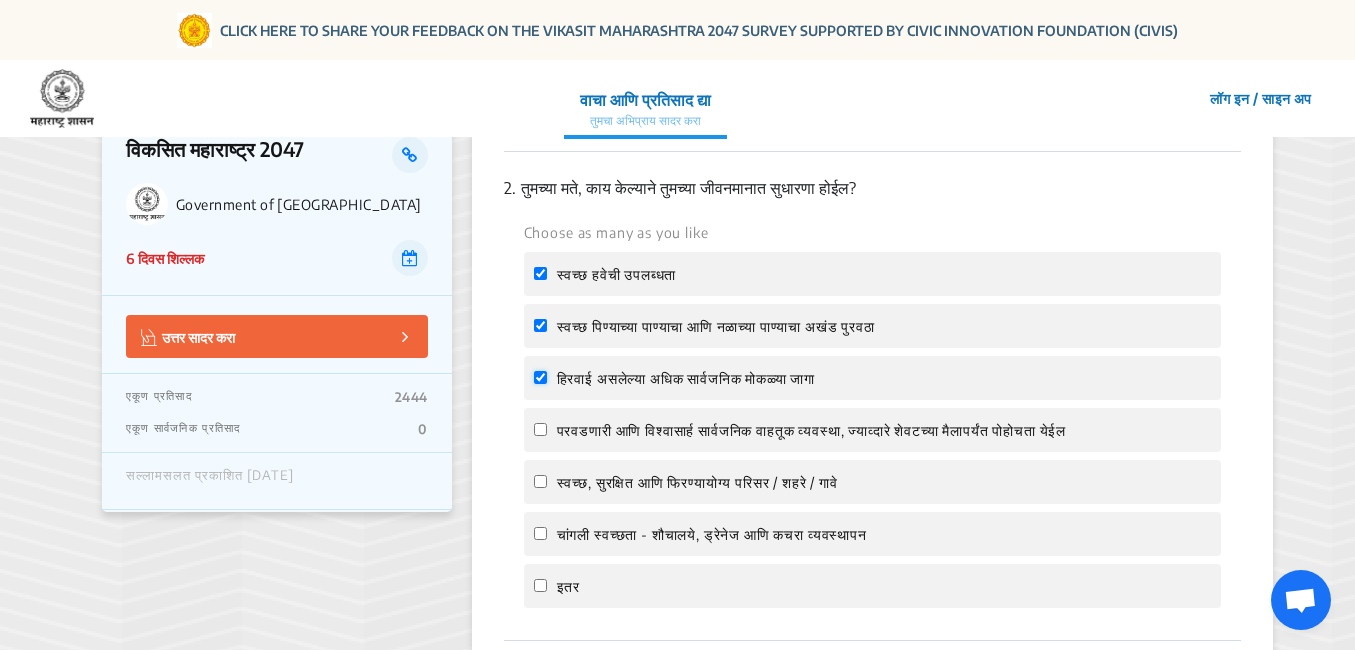 checkbox on "true" 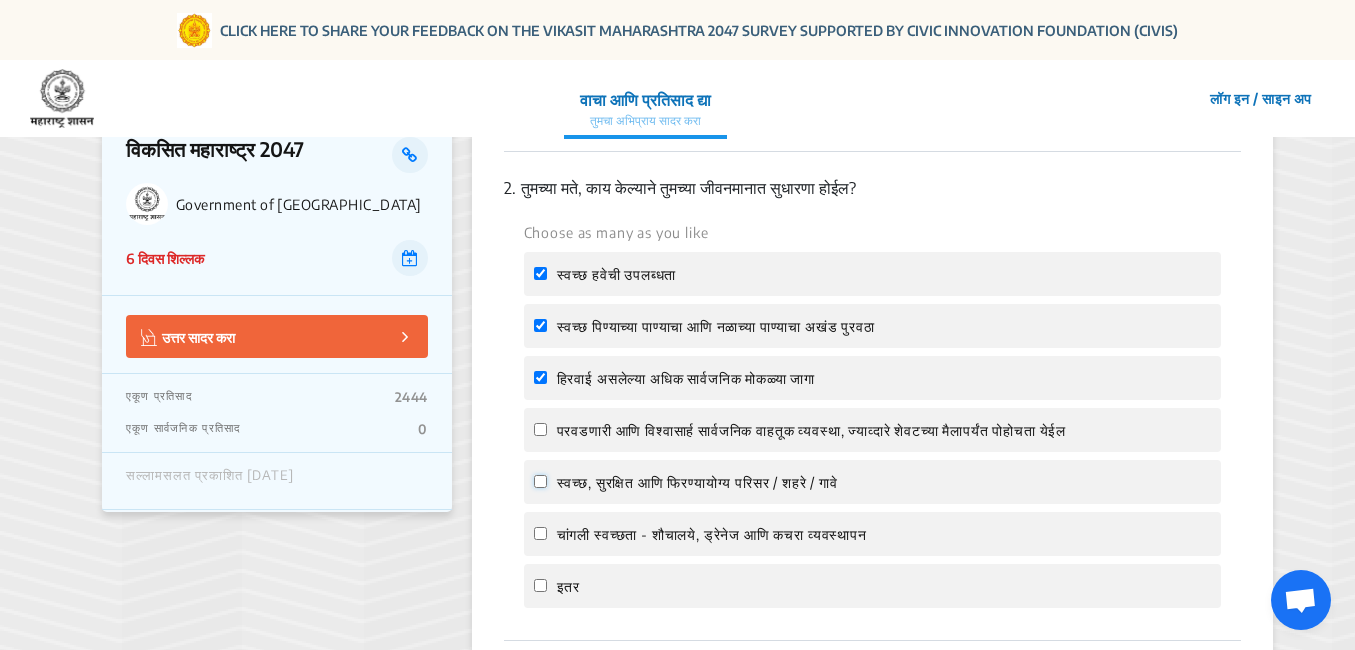 click on "स्वच्छ, सुरक्षित आणि फिरण्यायोग्य परिसर / शहरे / गावे" 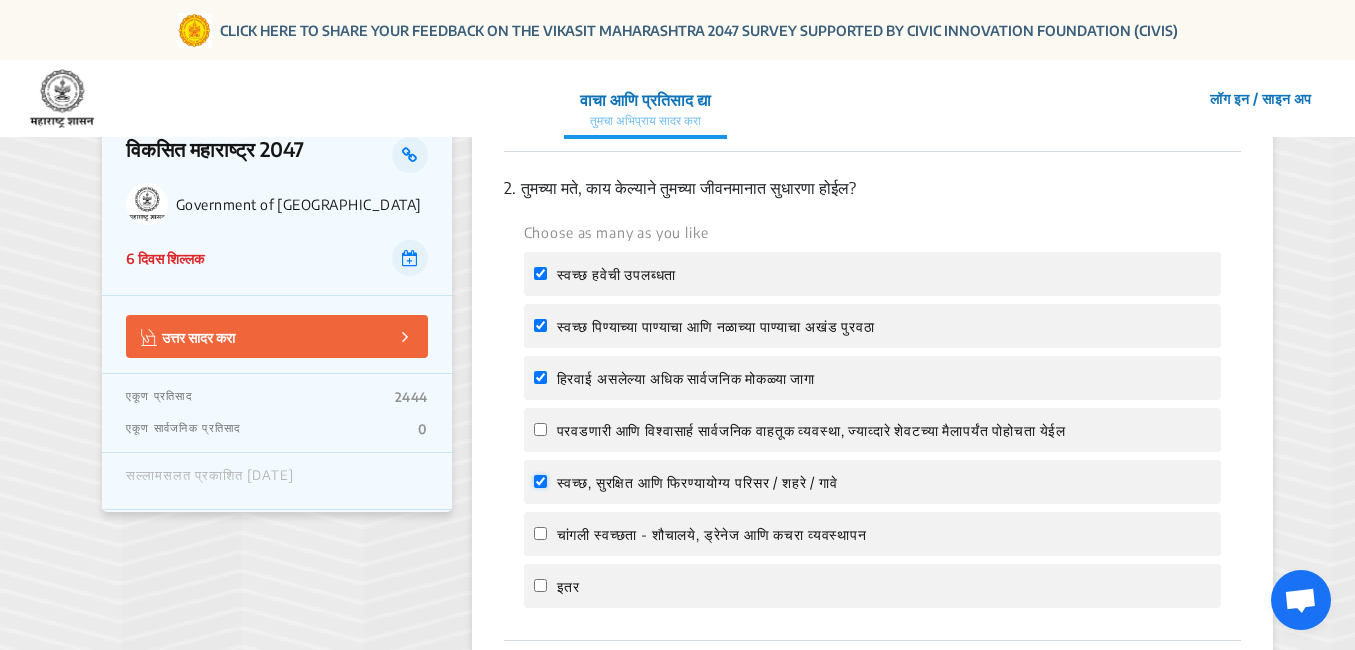 checkbox on "true" 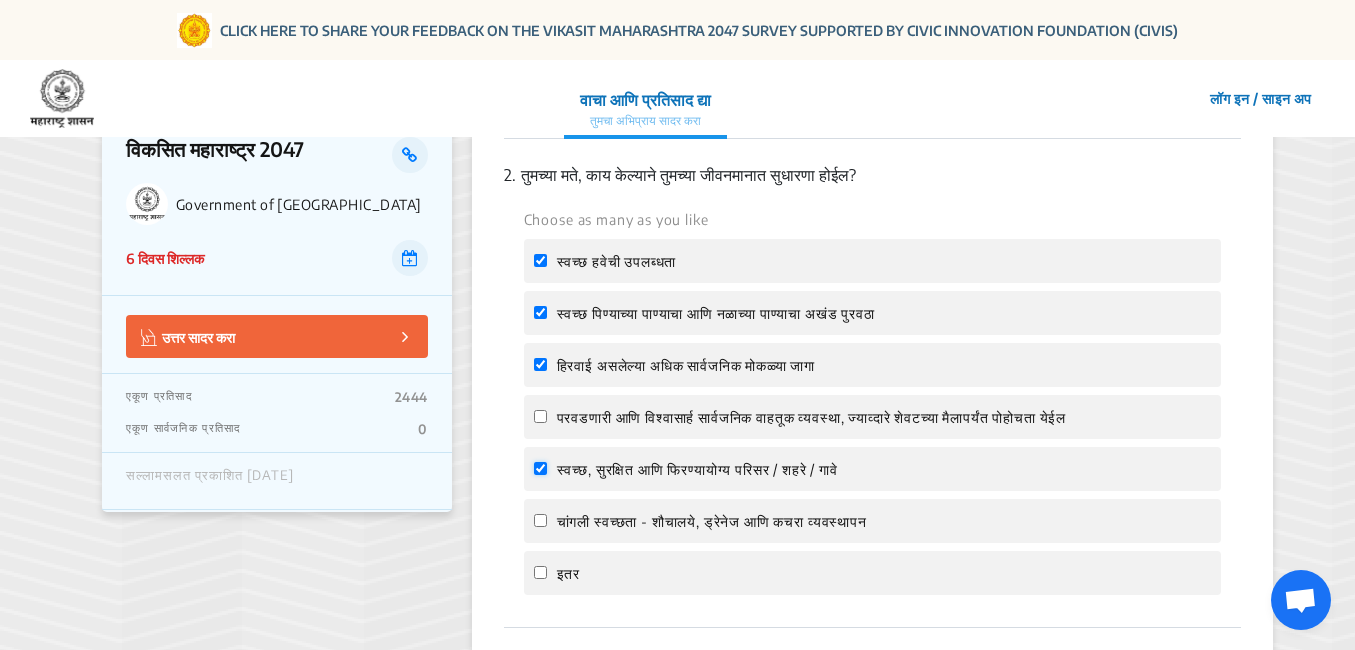 scroll, scrollTop: 700, scrollLeft: 0, axis: vertical 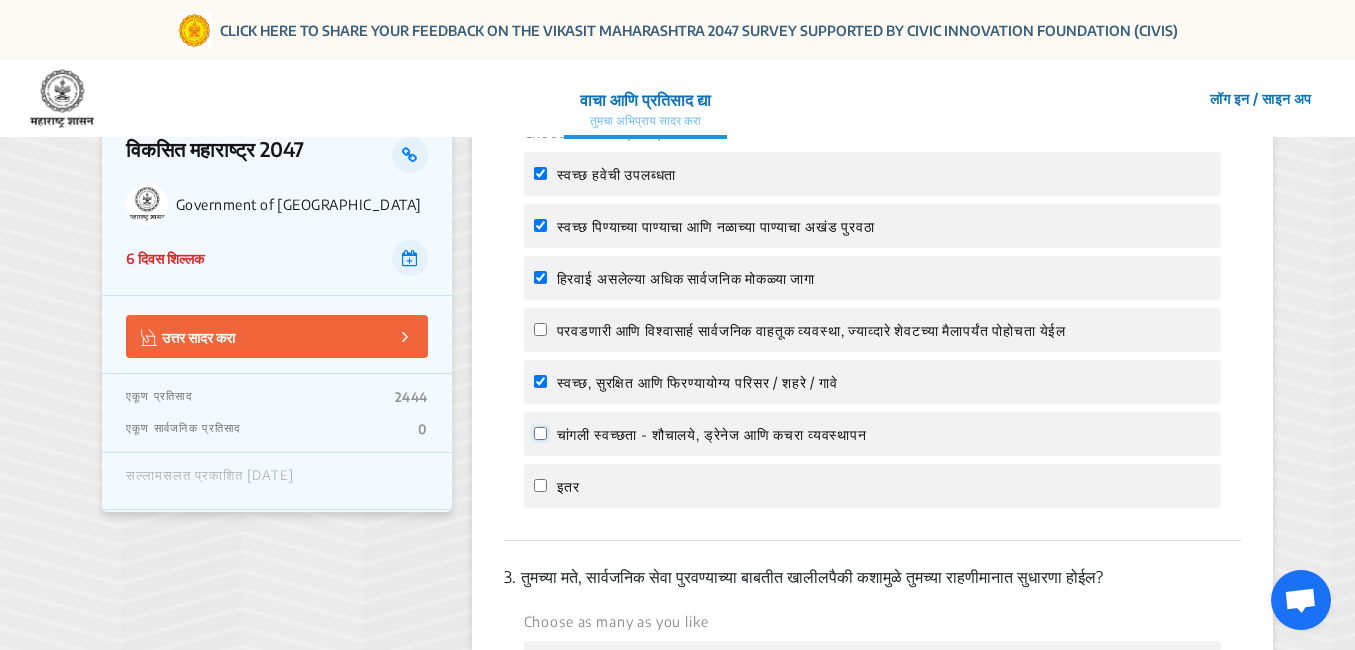 click on "चांगली स्वच्छता - शौचालये, ड्रेनेज आणि कचरा व्यवस्थापन" 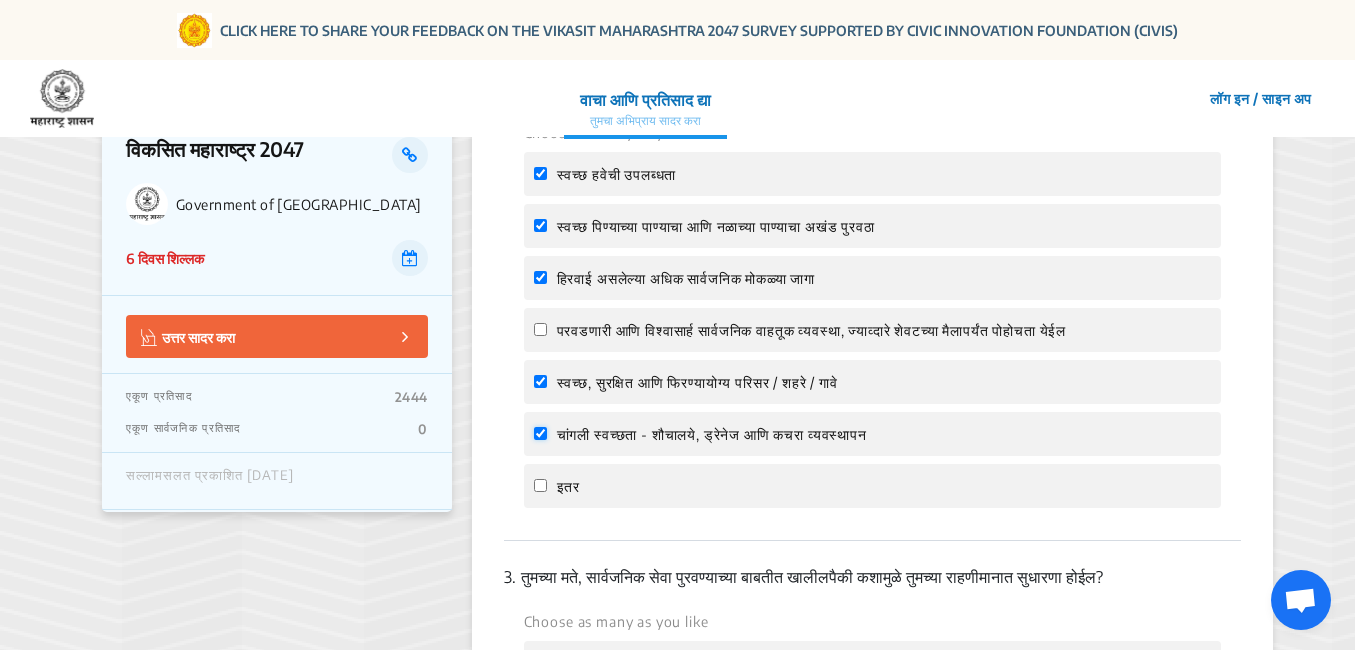 checkbox on "true" 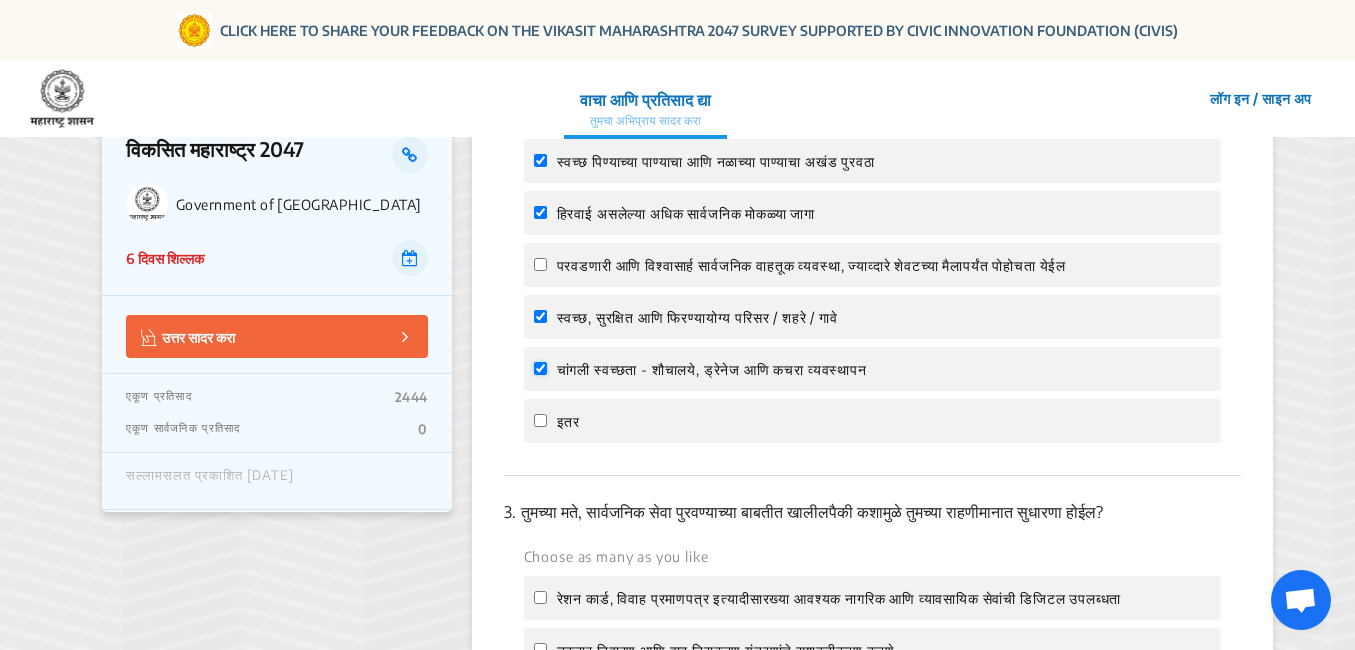 scroll, scrollTop: 800, scrollLeft: 0, axis: vertical 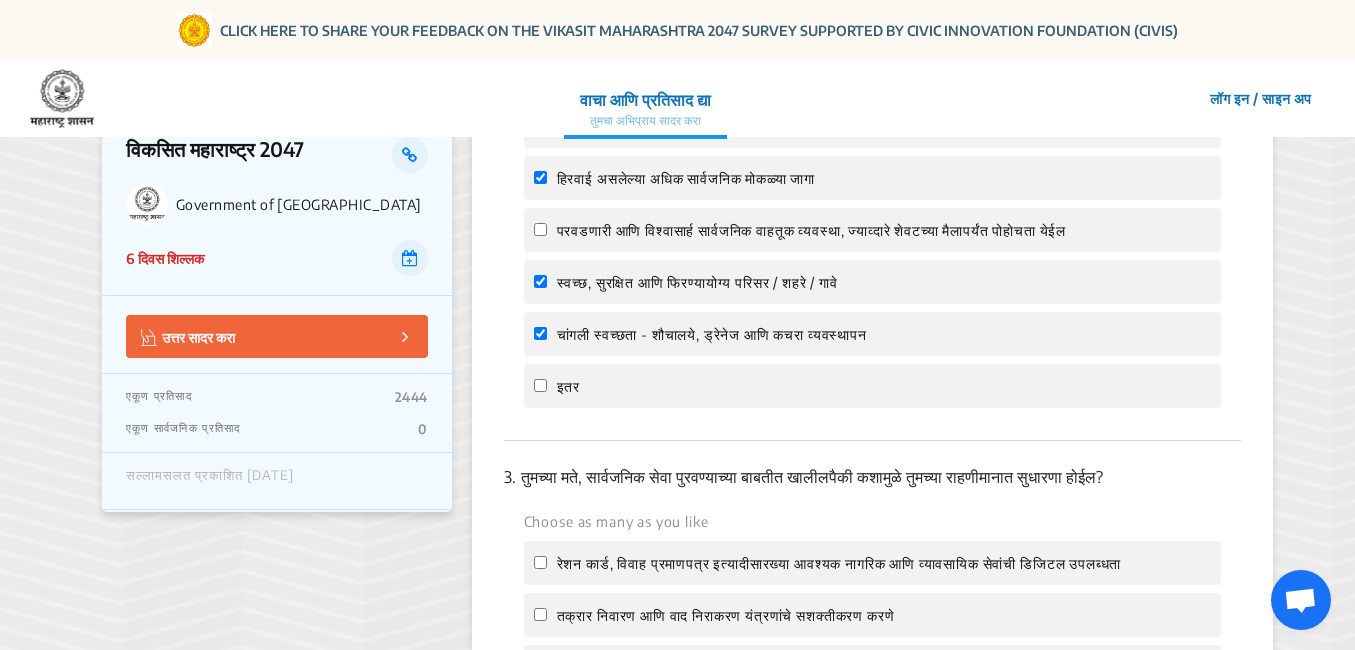 click on "इतर" 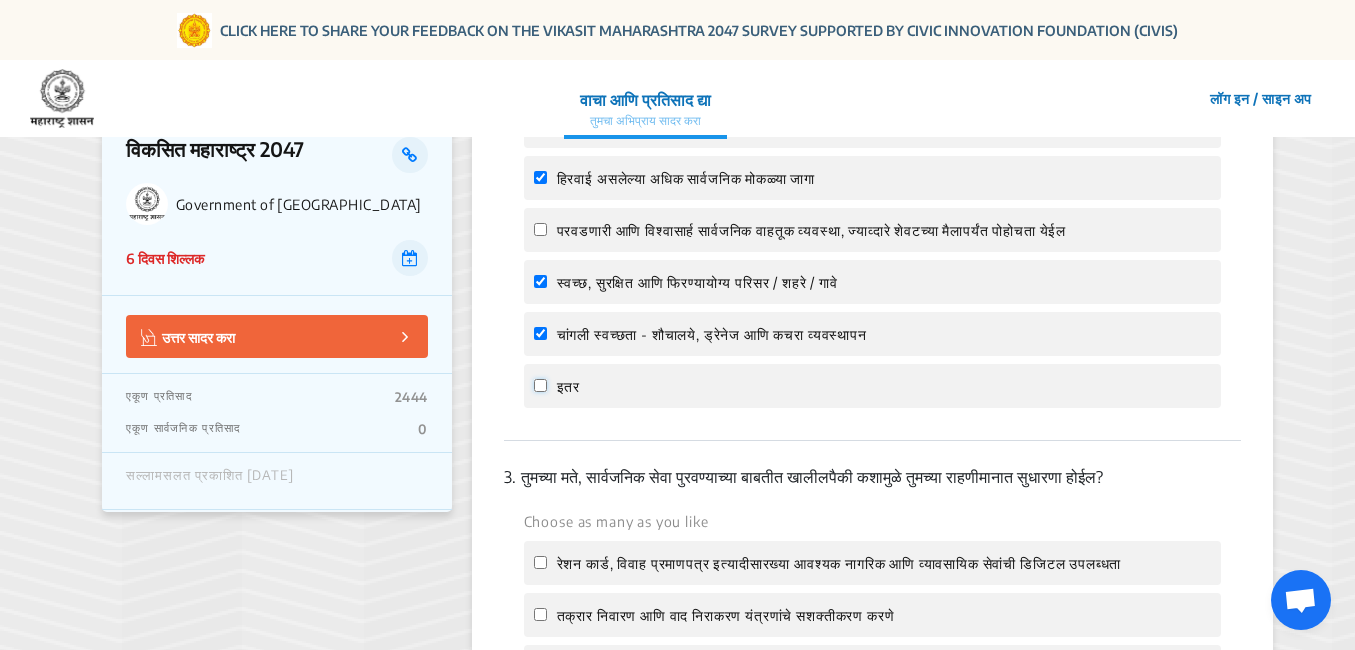 click on "इतर" 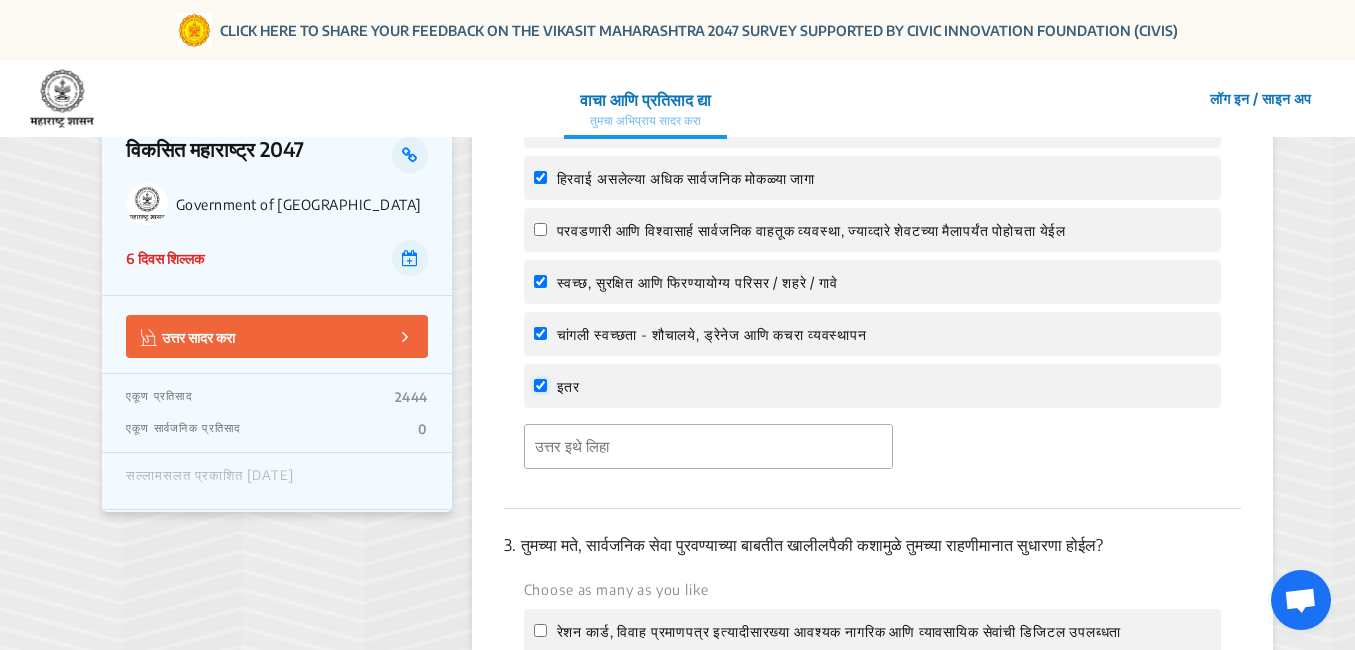 click on "इतर" 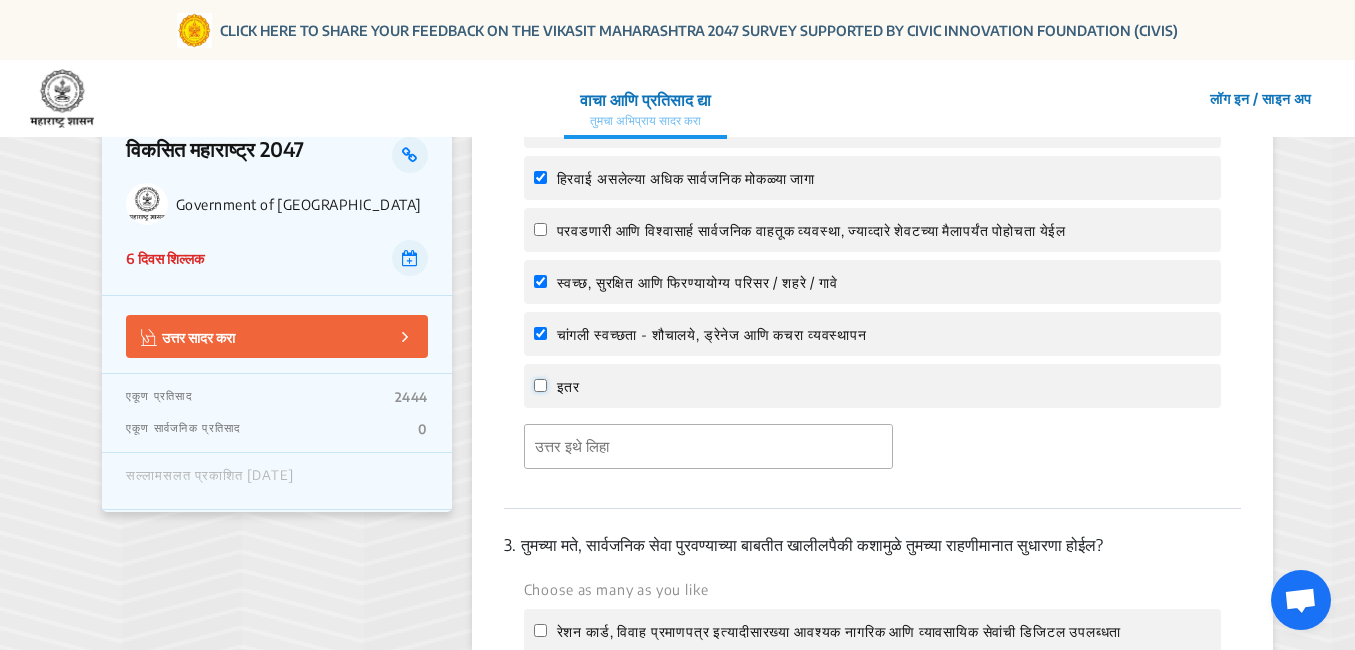 checkbox on "false" 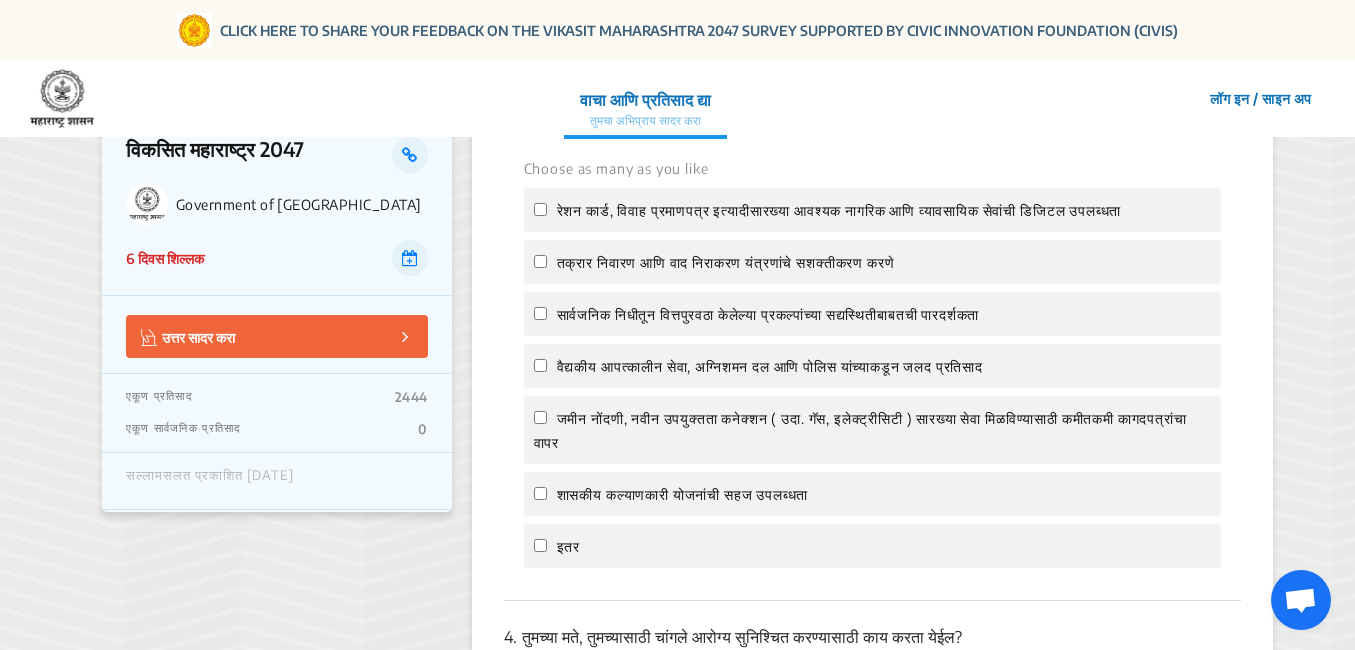 scroll, scrollTop: 1200, scrollLeft: 0, axis: vertical 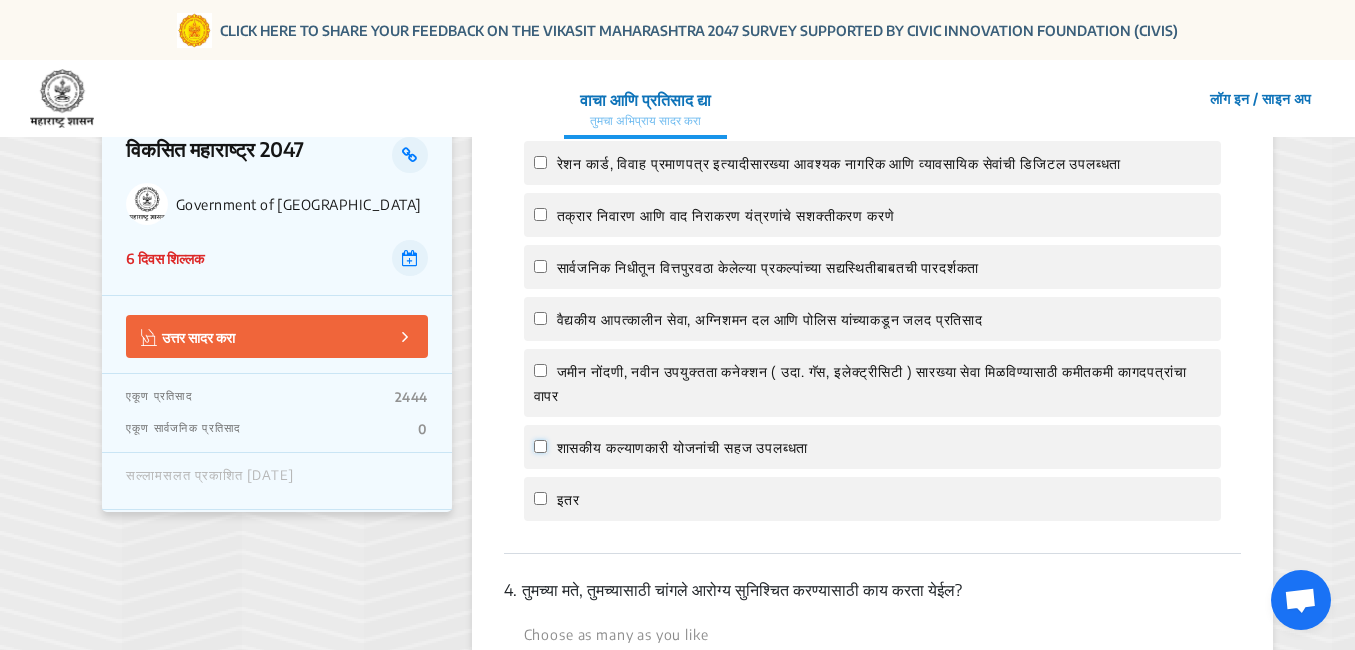 click on "शासकीय कल्याणकारी योजनांची सहज उपलब्धता" 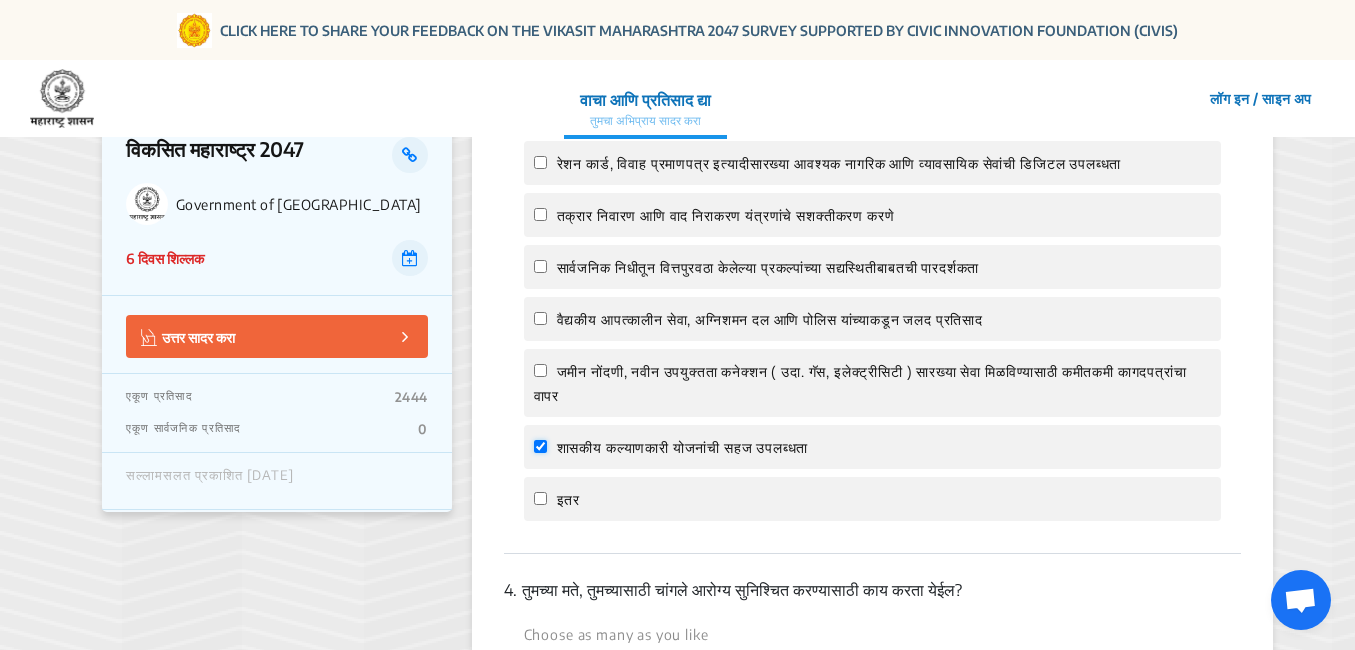 checkbox on "true" 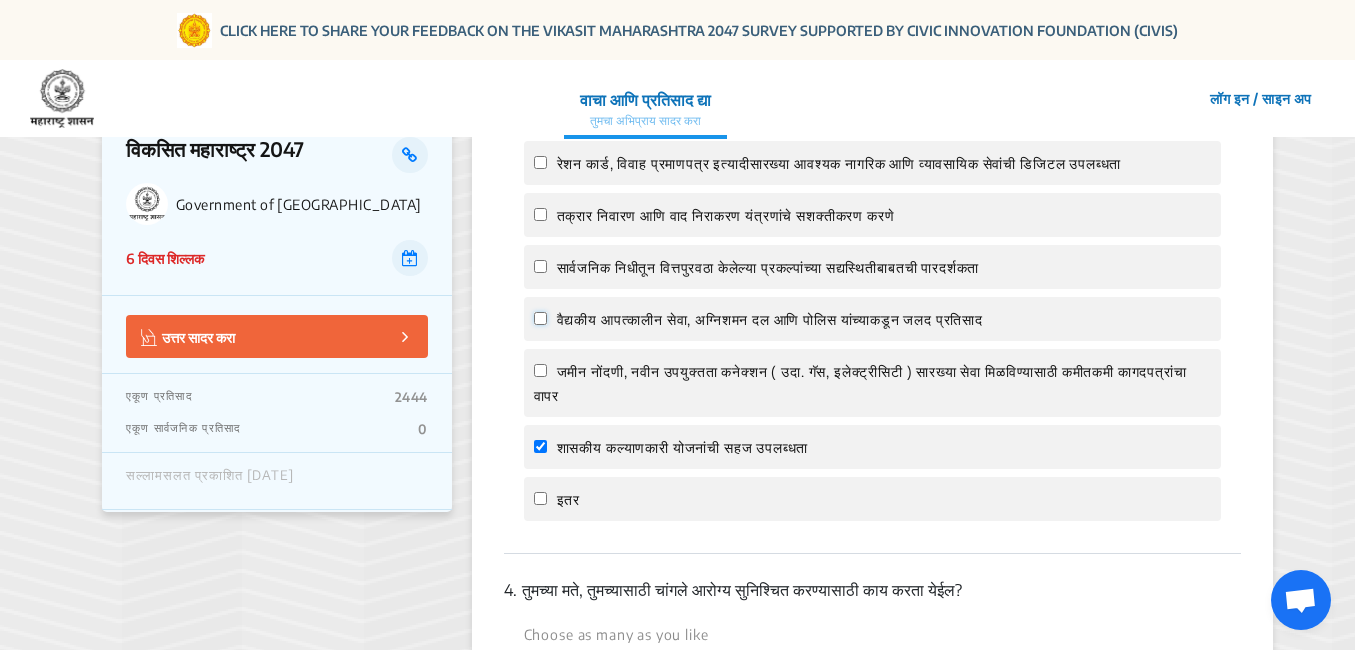 click on "वैद्यकीय आपत्कालीन सेवा, अग्निशमन दल आणि पोलिस यांच्याकडून जलद प्रतिसाद" 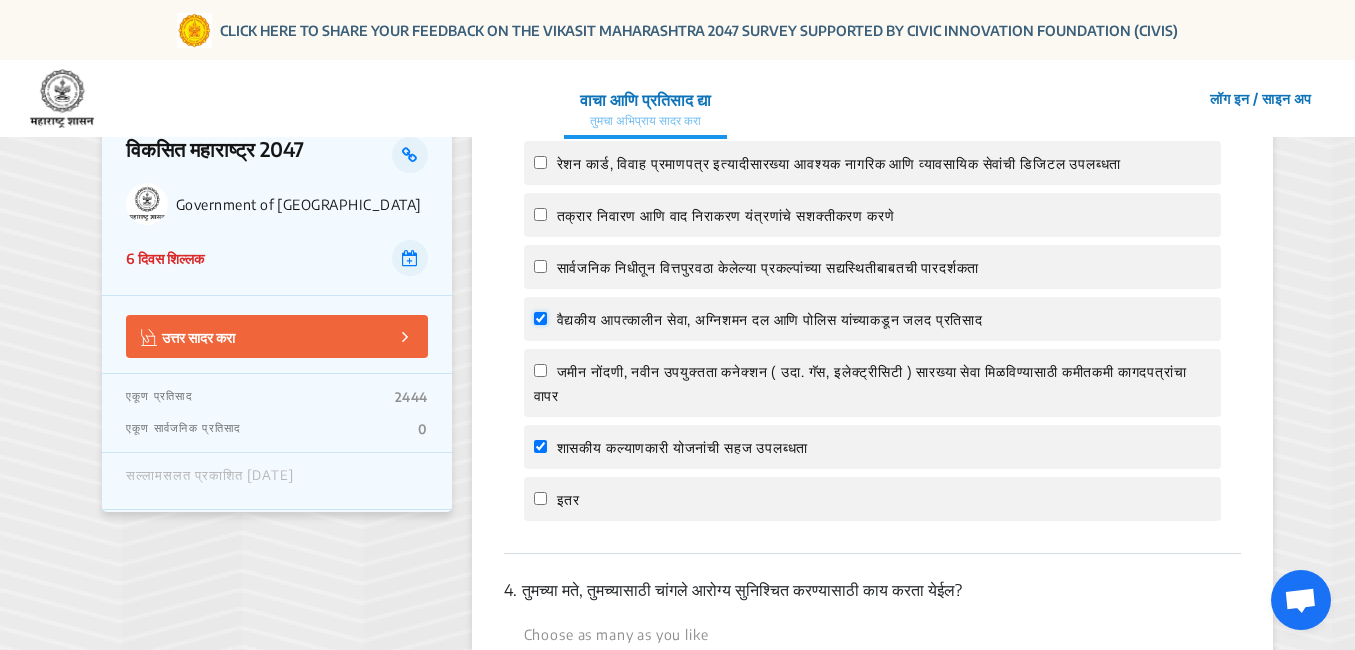 checkbox on "true" 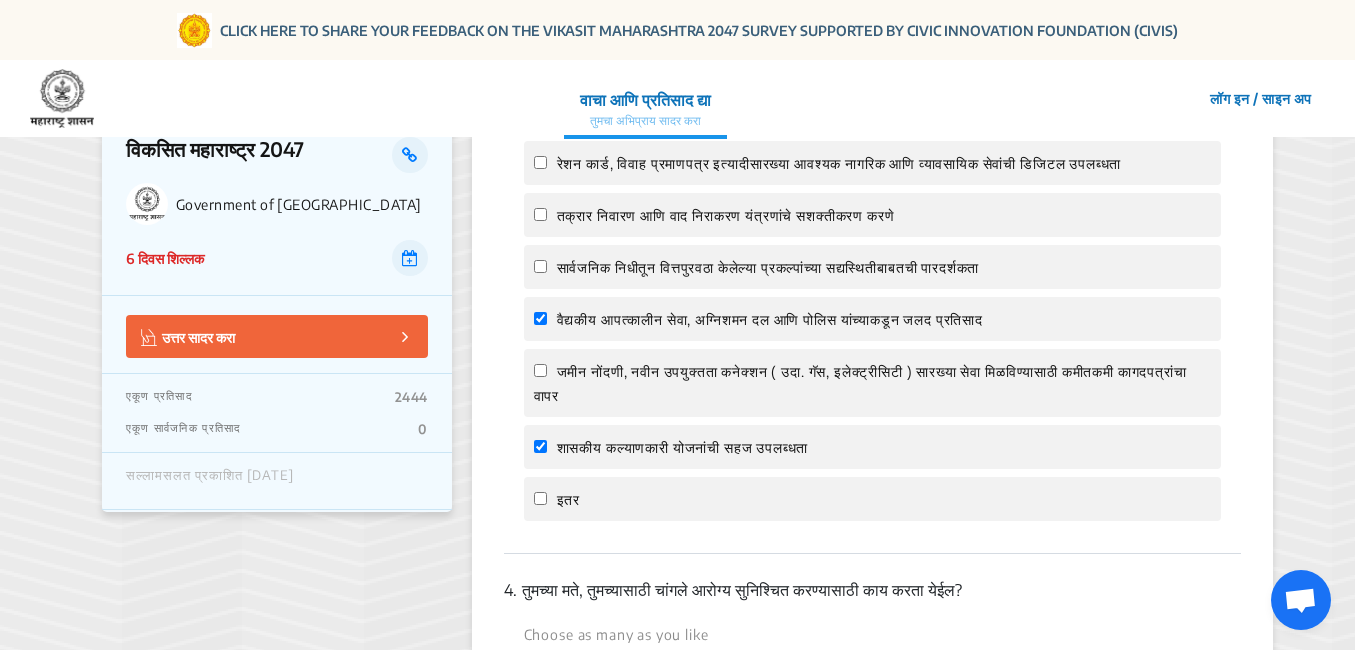 click on "सार्वजनिक निधीतून वित्तपुरवठा केलेल्या प्रकल्पांच्या सद्यस्थितीबाबतची पारदर्शकता" 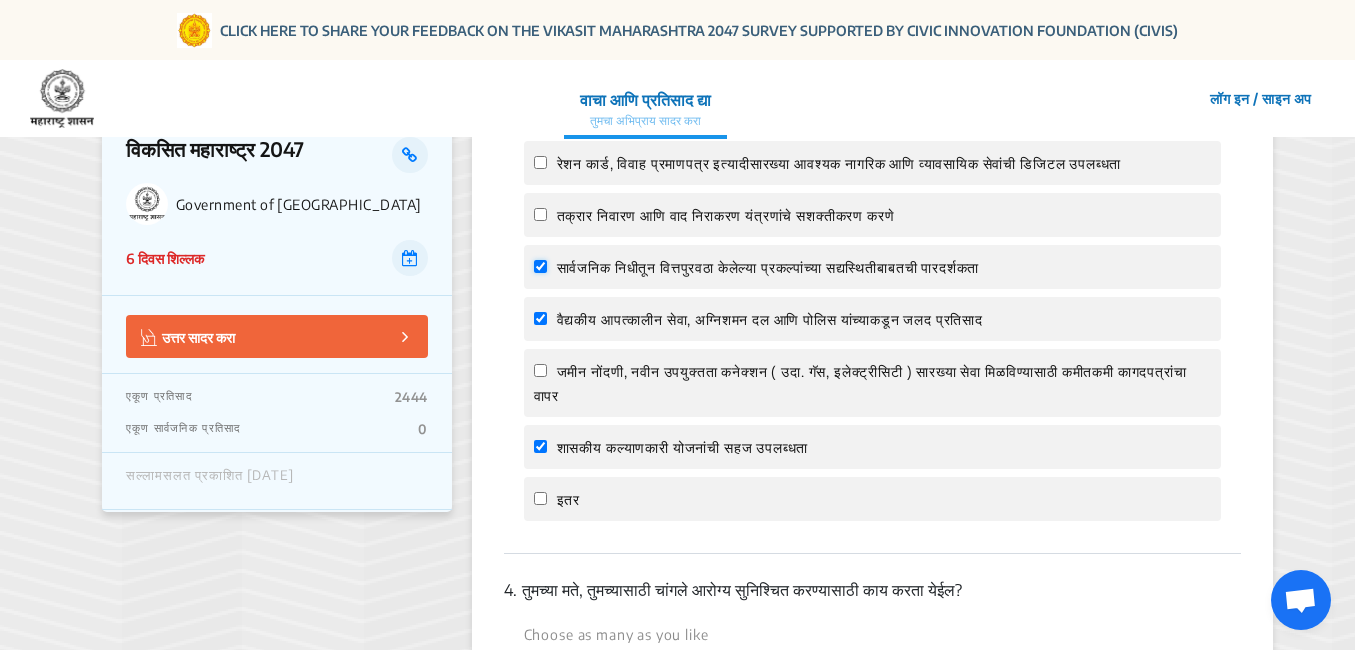 checkbox on "true" 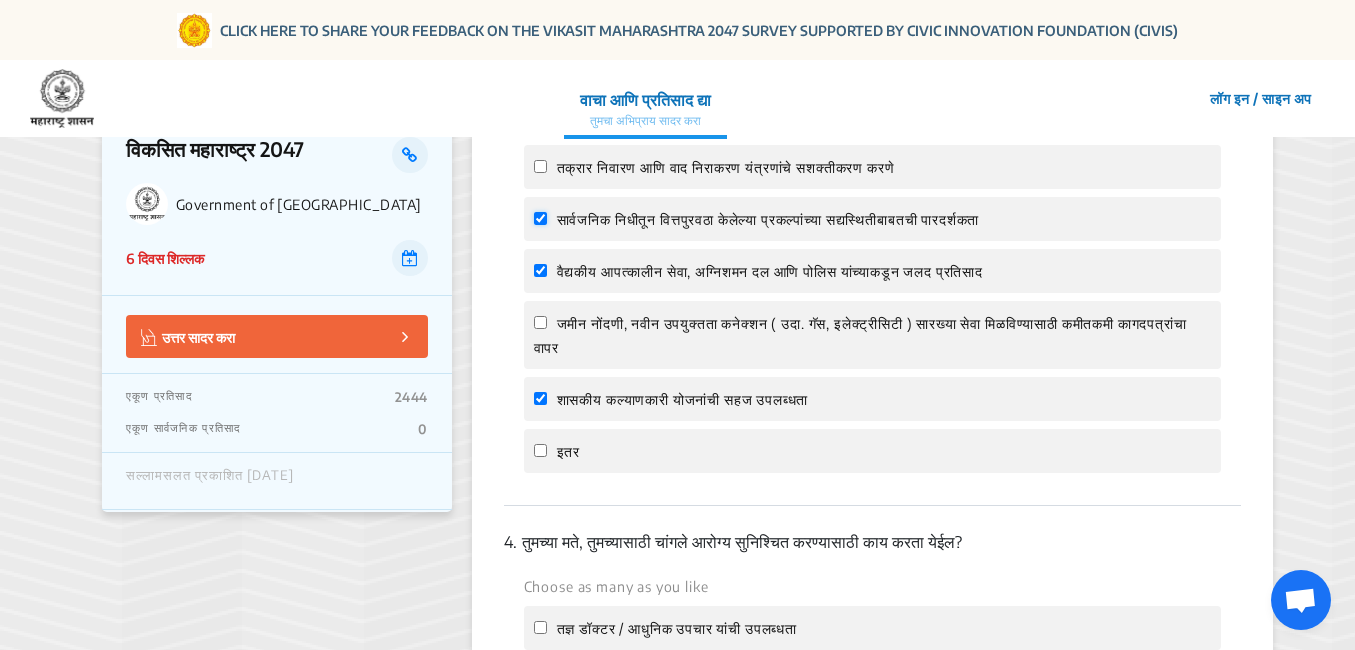 scroll, scrollTop: 1100, scrollLeft: 0, axis: vertical 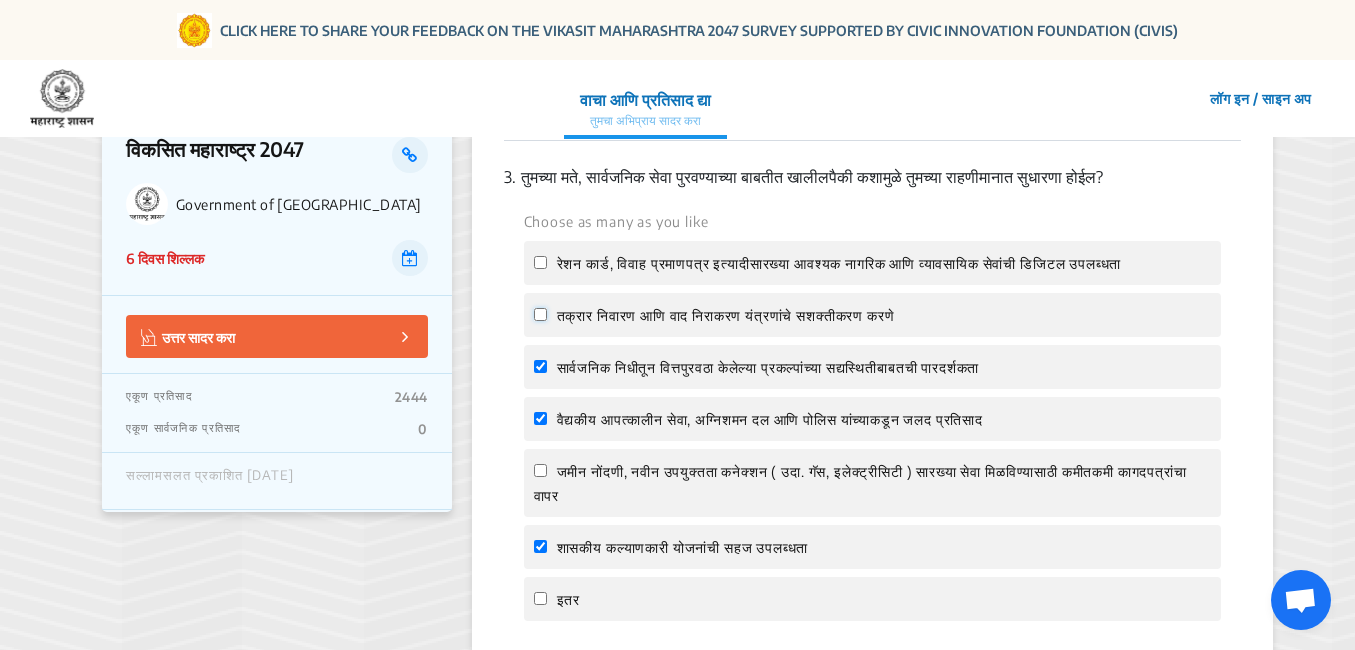 click on "तक्रार निवारण आणि वाद निराकरण यंत्रणांचे सशक्तीकरण करणे" 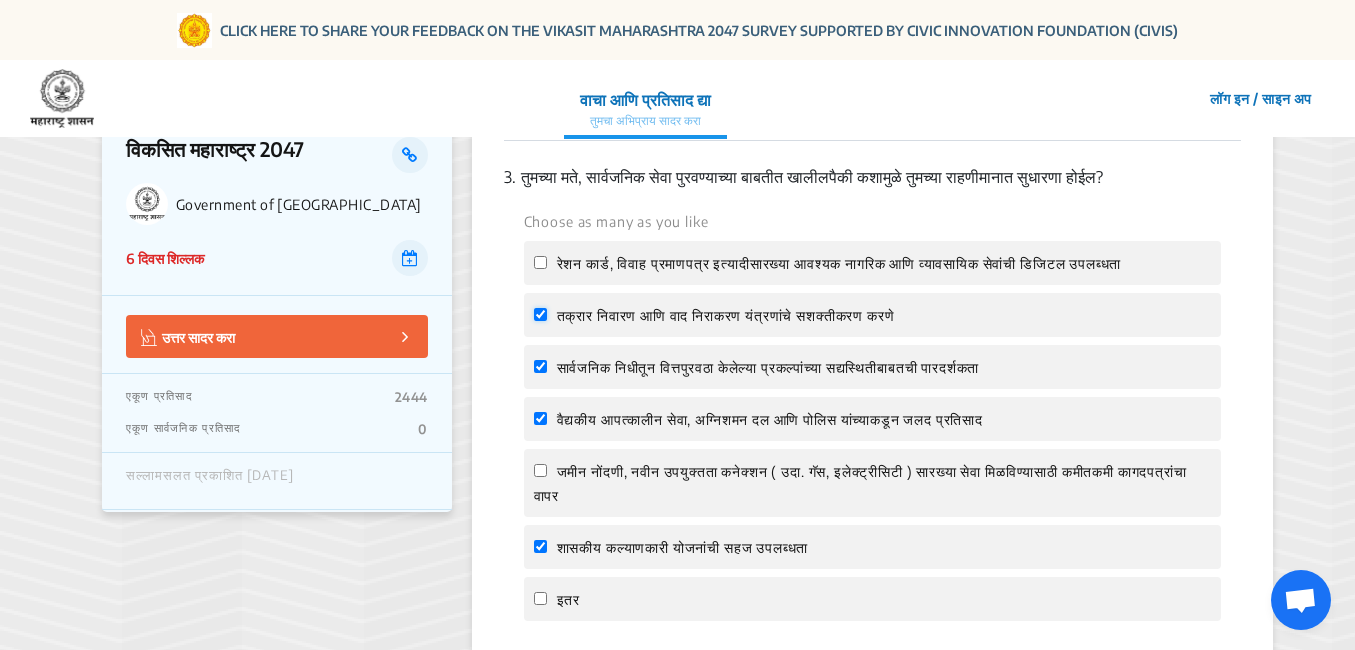 checkbox on "true" 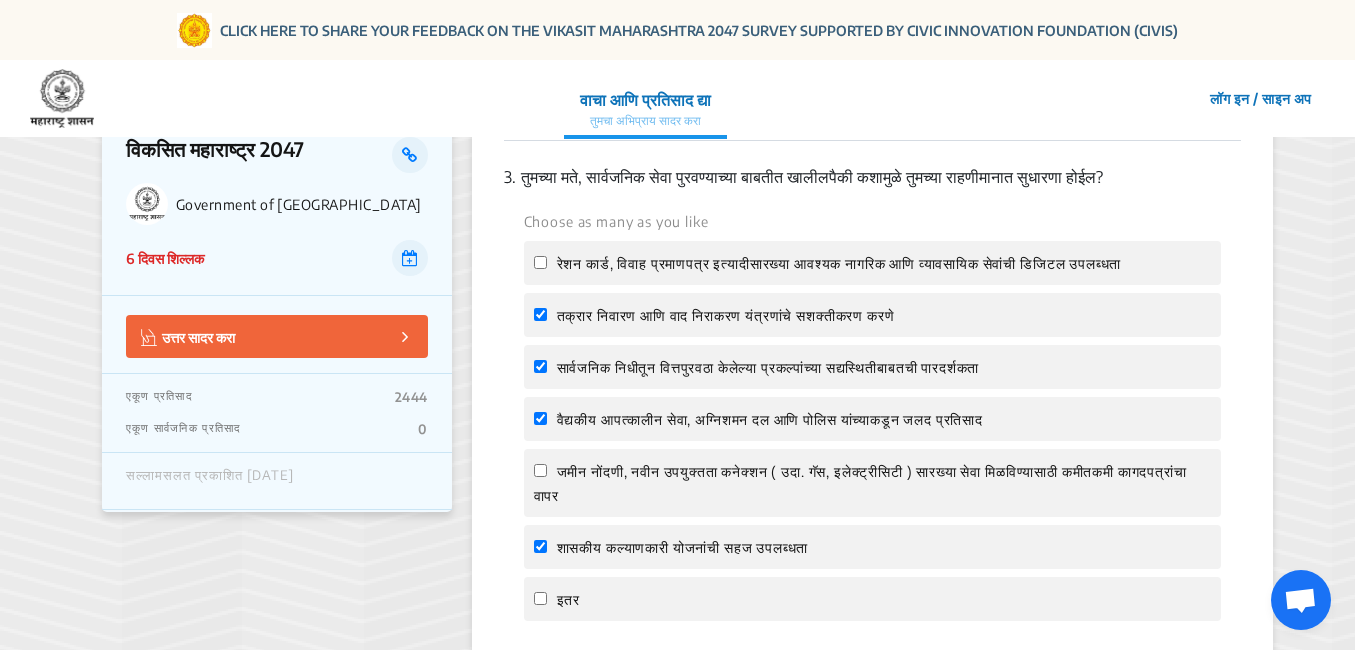 click on "रेशन कार्ड, विवाह प्रमाणपत्र इत्यादीसारख्या आवश्यक नागरिक आणि व्यावसायिक सेवांची डिजिटल उपलब्धता" 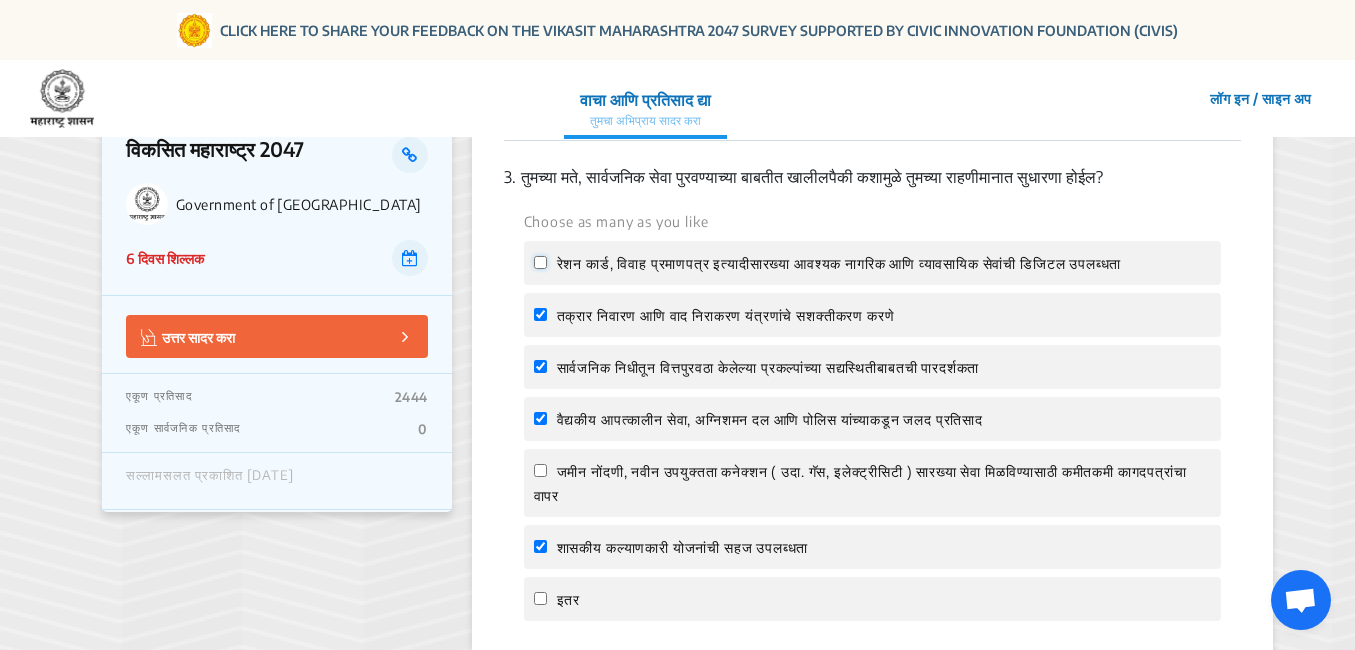 click on "रेशन कार्ड, विवाह प्रमाणपत्र इत्यादीसारख्या आवश्यक नागरिक आणि व्यावसायिक सेवांची डिजिटल उपलब्धता" 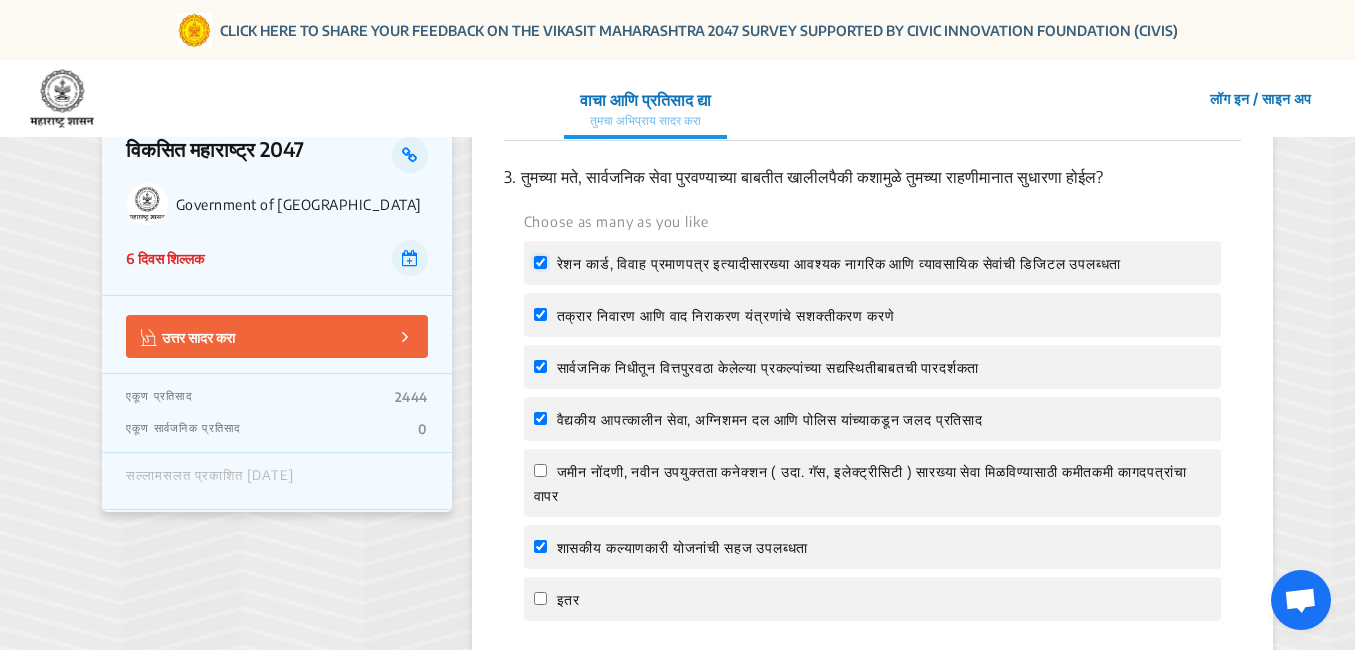 checkbox on "true" 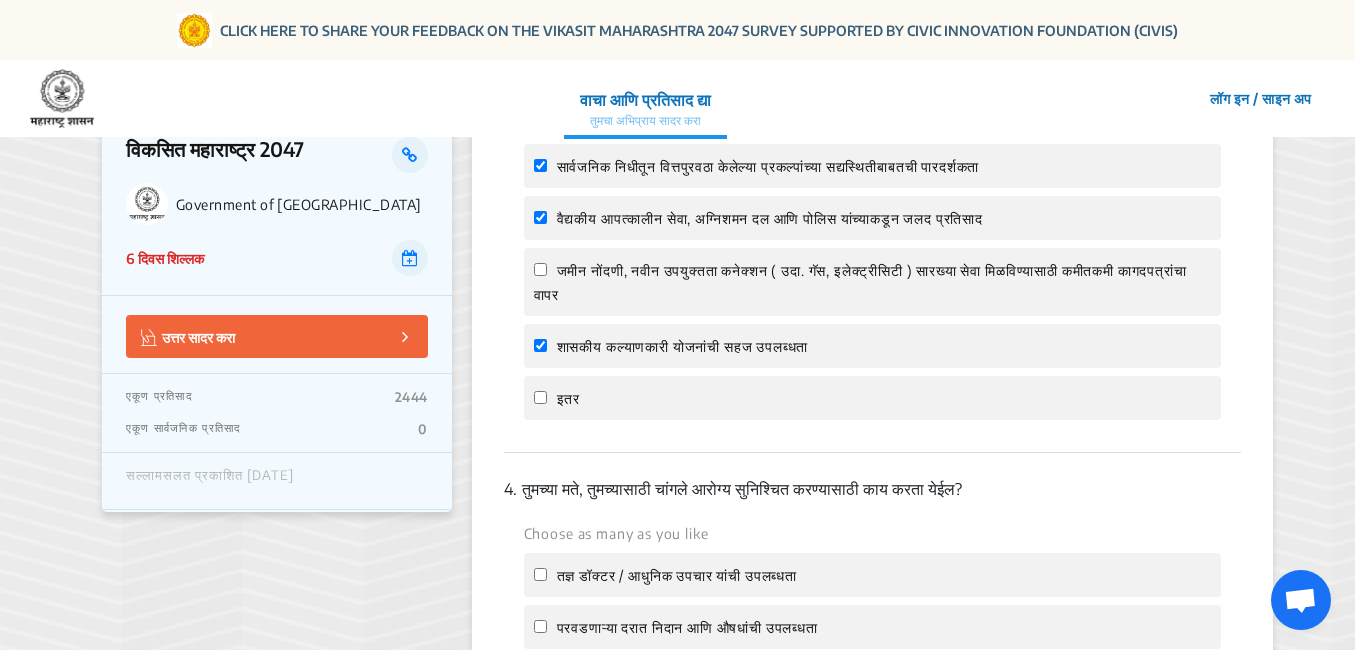 scroll, scrollTop: 1300, scrollLeft: 0, axis: vertical 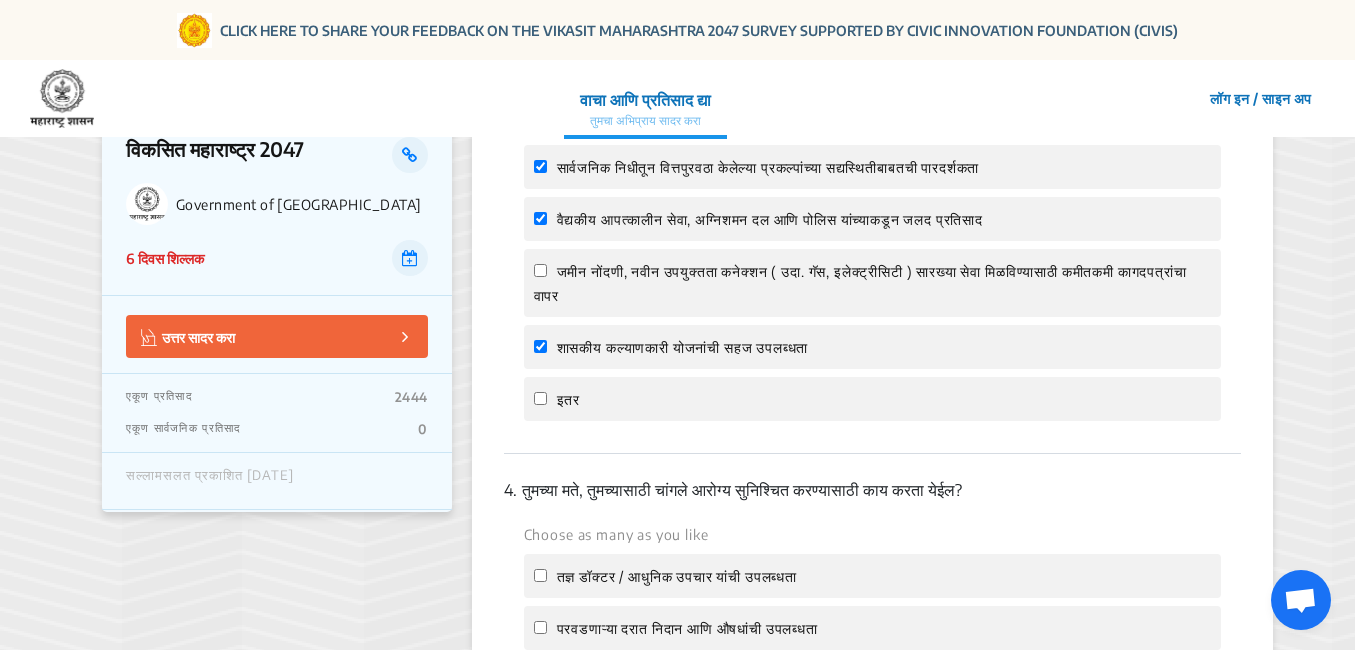 click on "जमीन नोंदणी, नवीन उपयुक्तता कनेक्शन ( उदा. गॅस, इलेक्ट्रीसिटी ) सारख्या सेवा मिळविण्यासाठी कमीतकमी कागदपत्रांचा वापर" 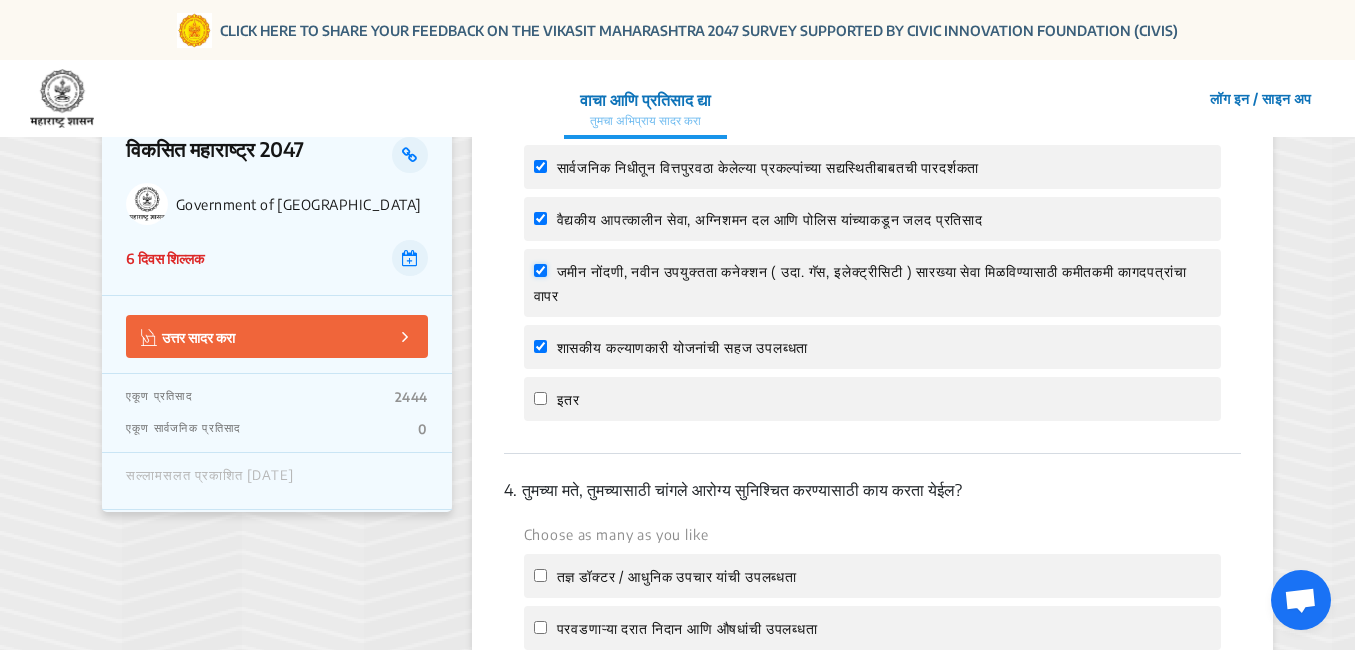 checkbox on "true" 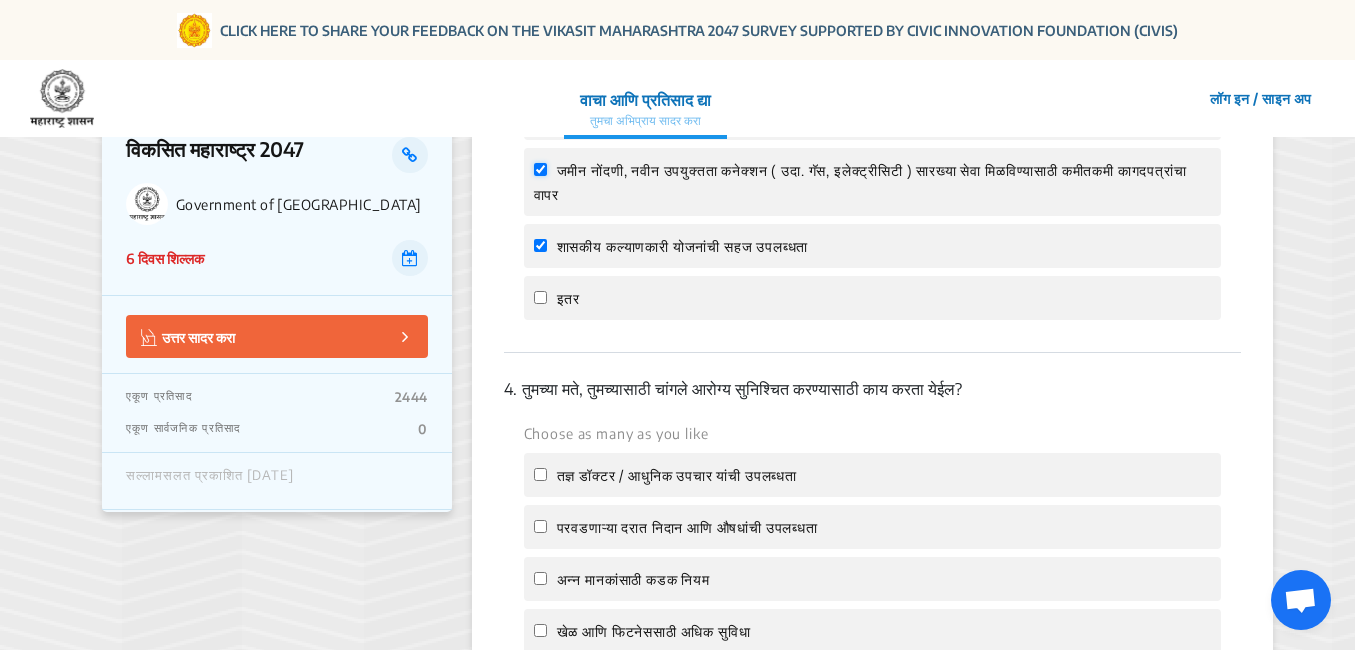 scroll, scrollTop: 1500, scrollLeft: 0, axis: vertical 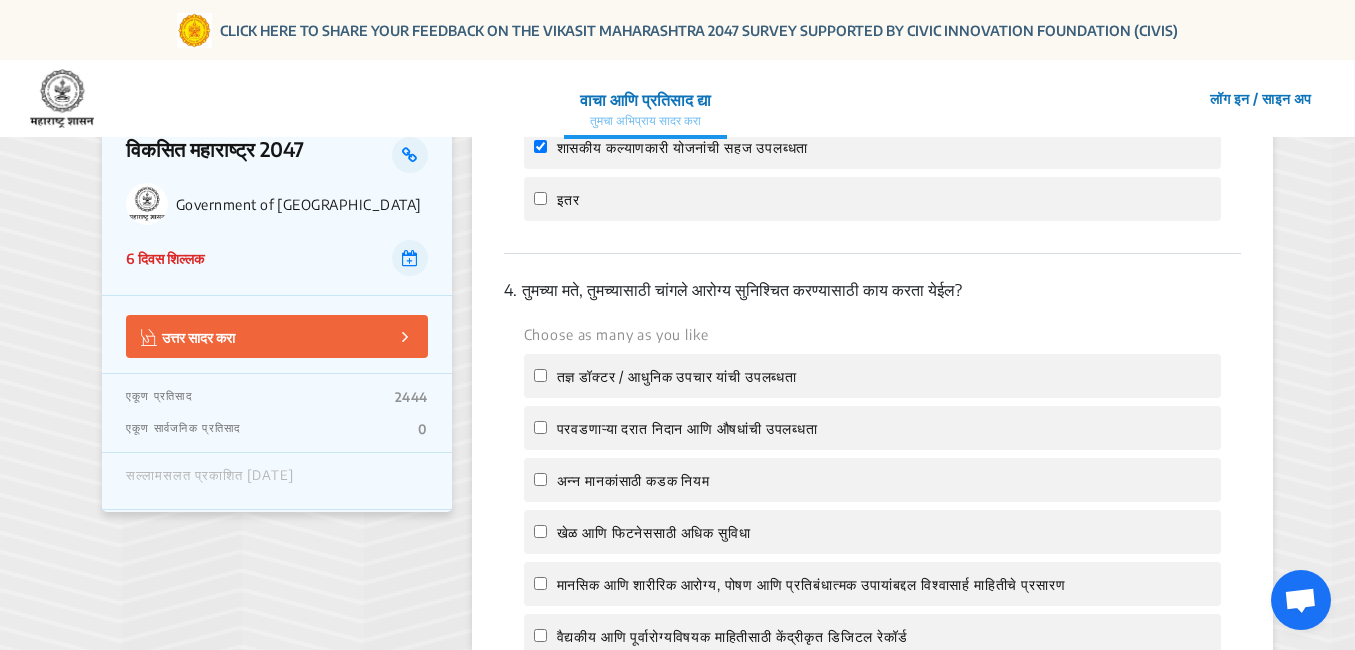 click on "तज्ञ डॉक्टर / आधुनिक उपचार यांची उपलब्धता" 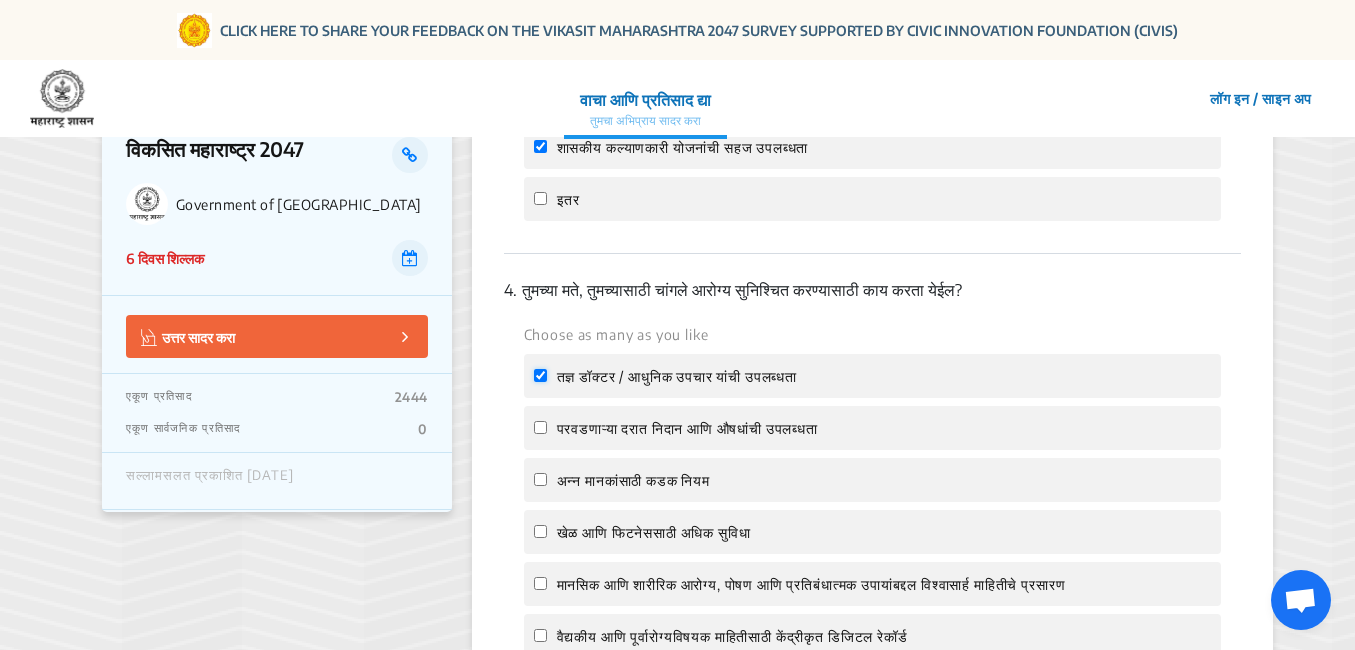 checkbox on "true" 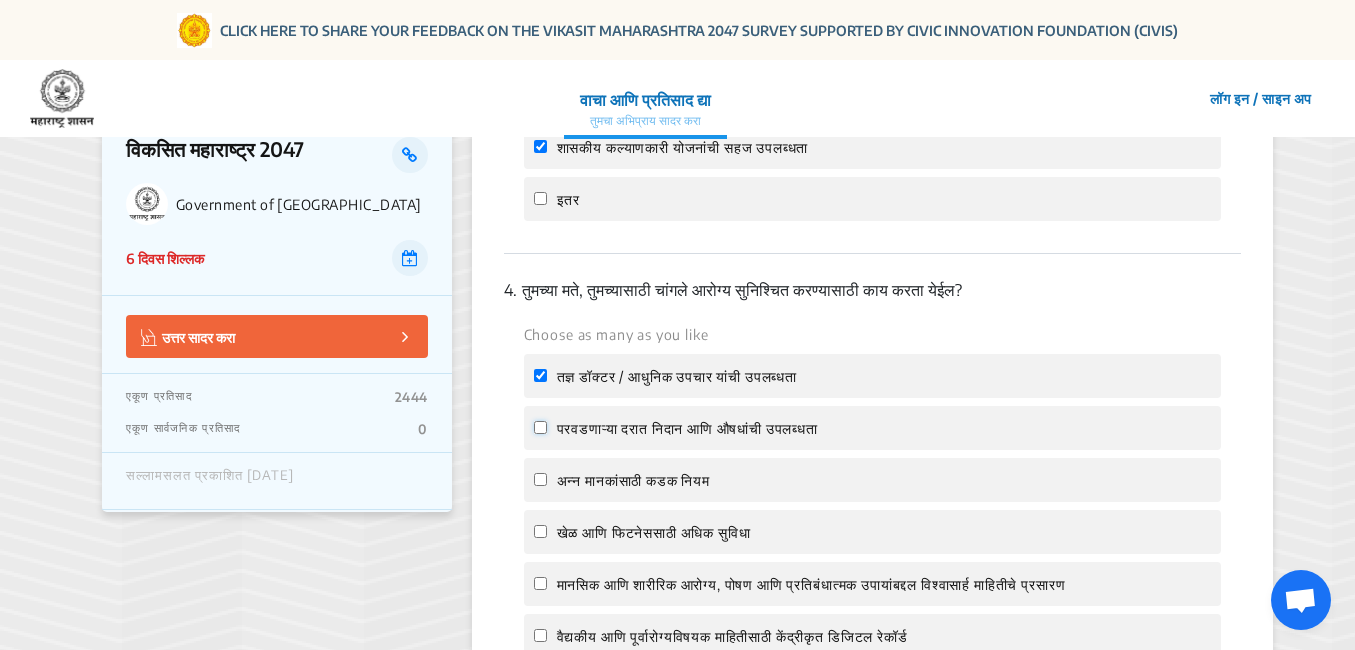 click on "परवडणाऱ्या दरात निदान आणि औषधांची उपलब्धता" 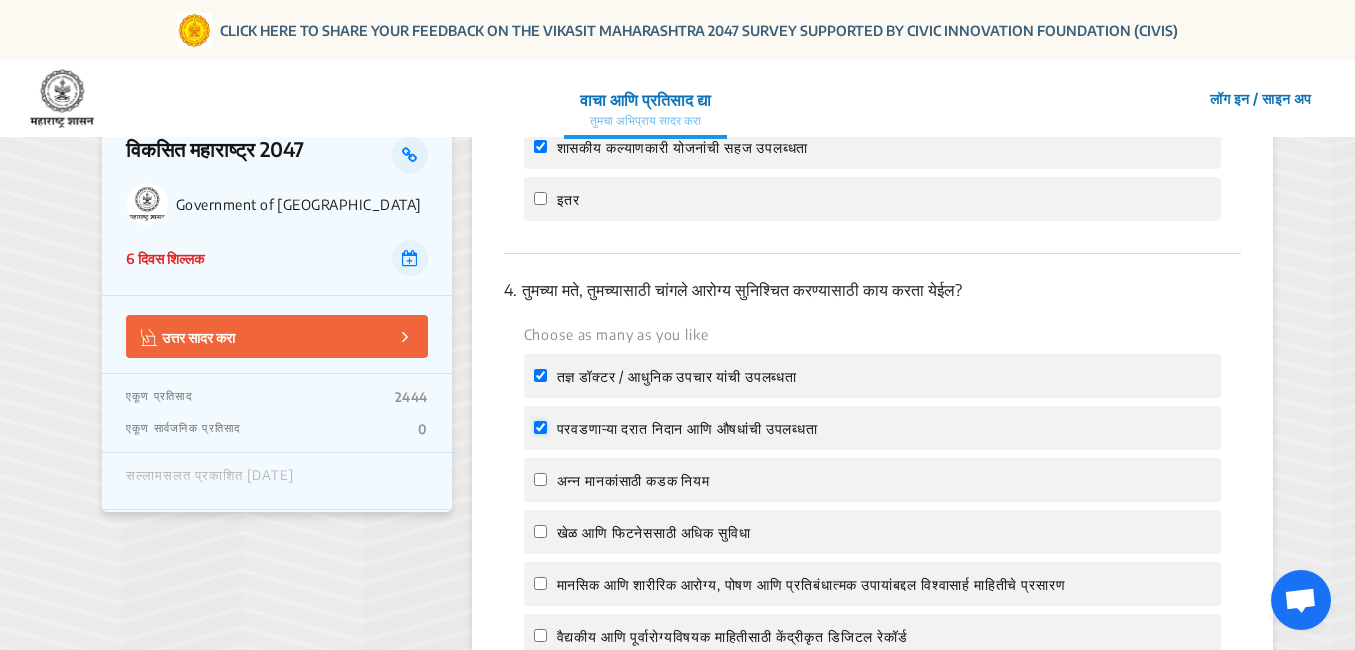 checkbox on "true" 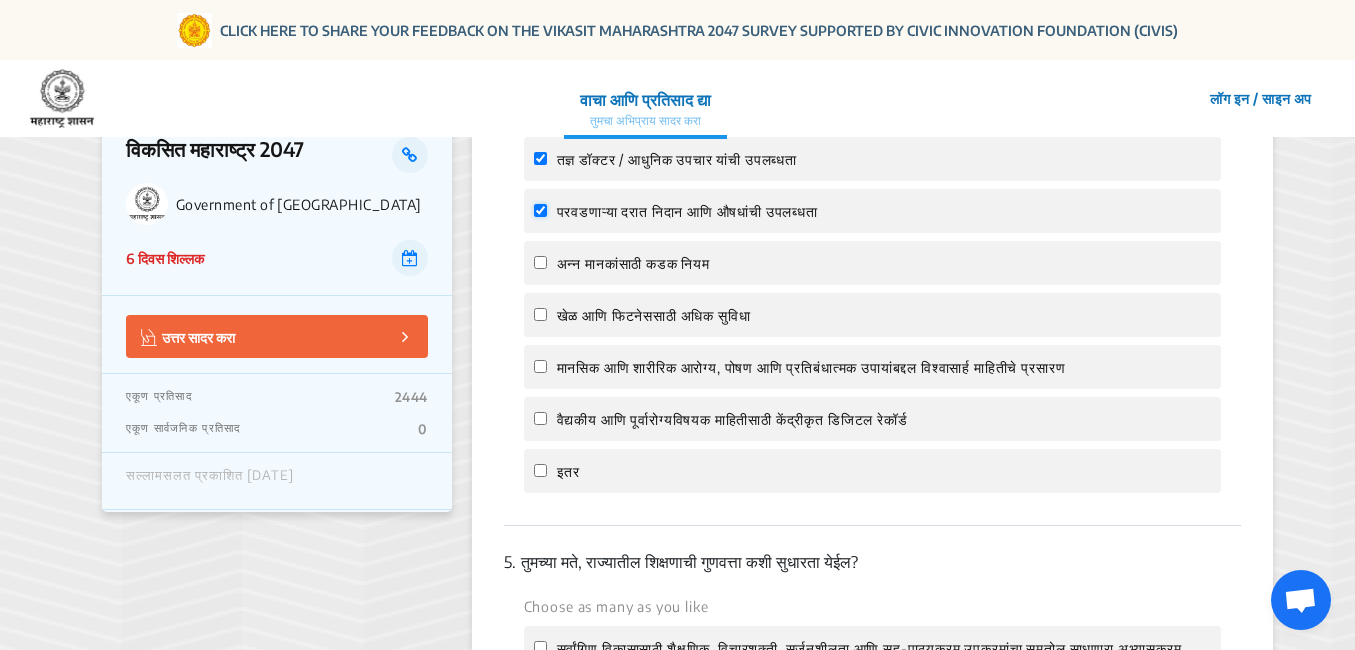 scroll, scrollTop: 1800, scrollLeft: 0, axis: vertical 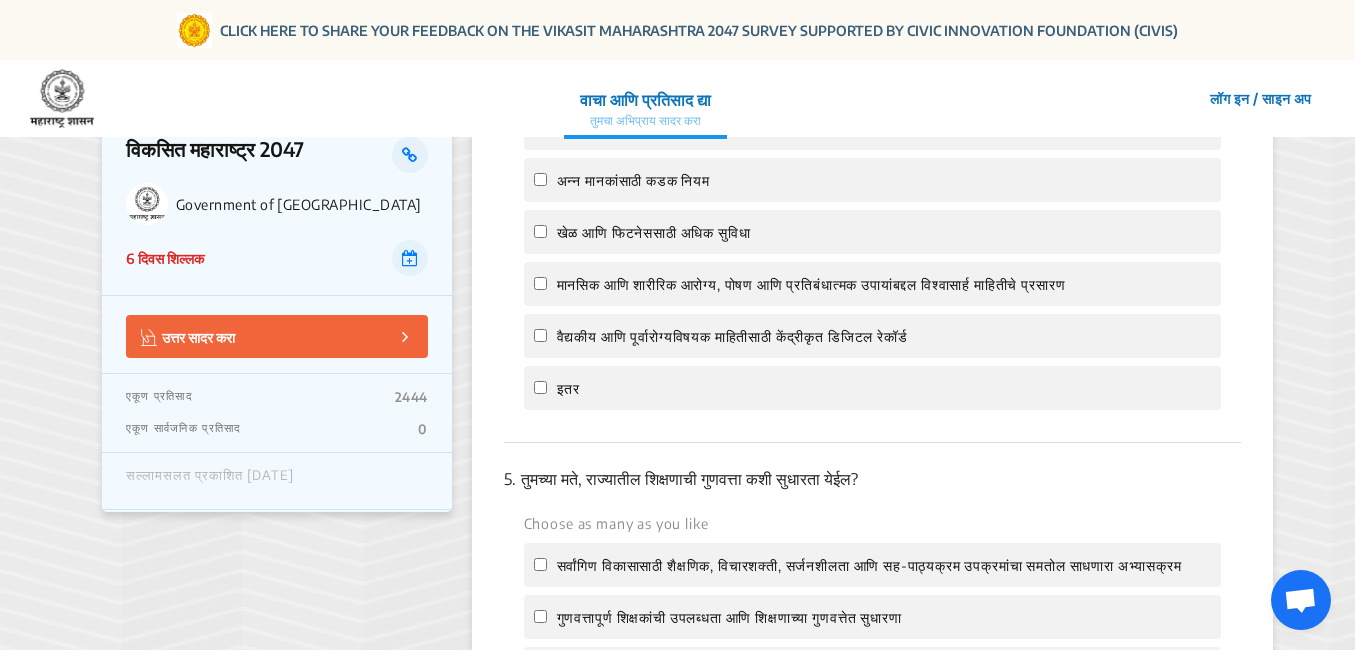 click on "खेळ आणि फिटनेससाठी अधिक सुविधा" 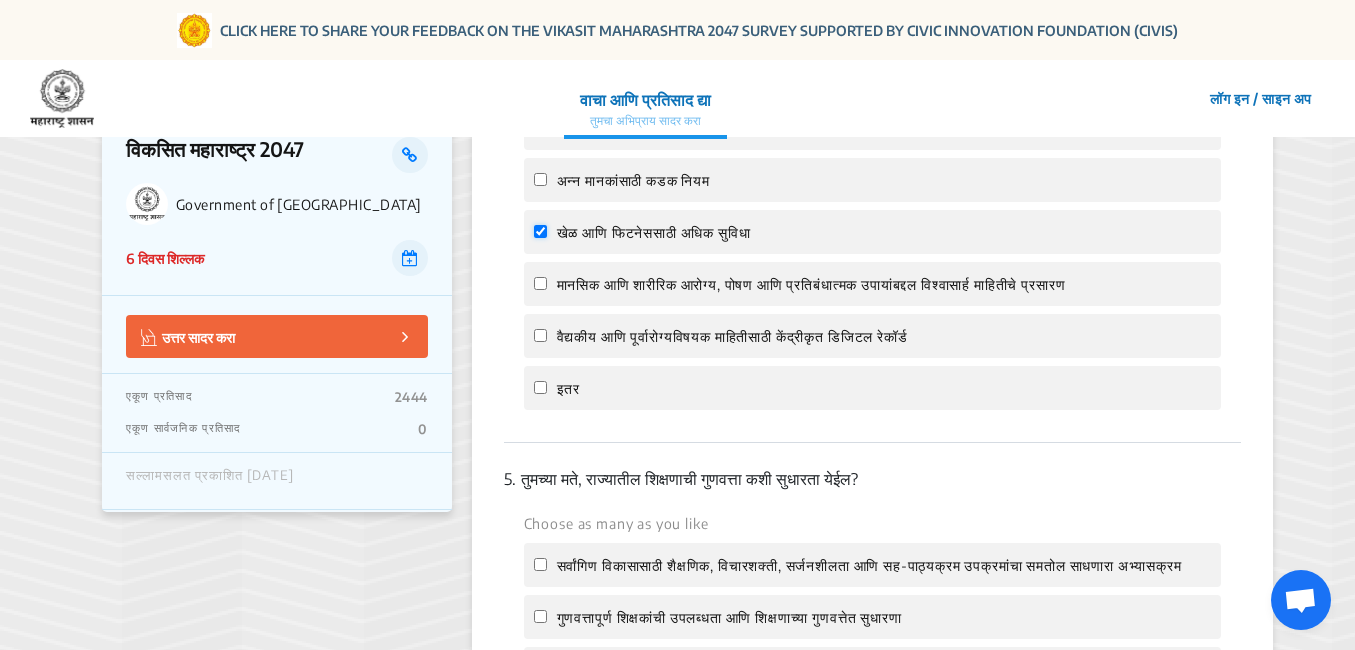 checkbox on "true" 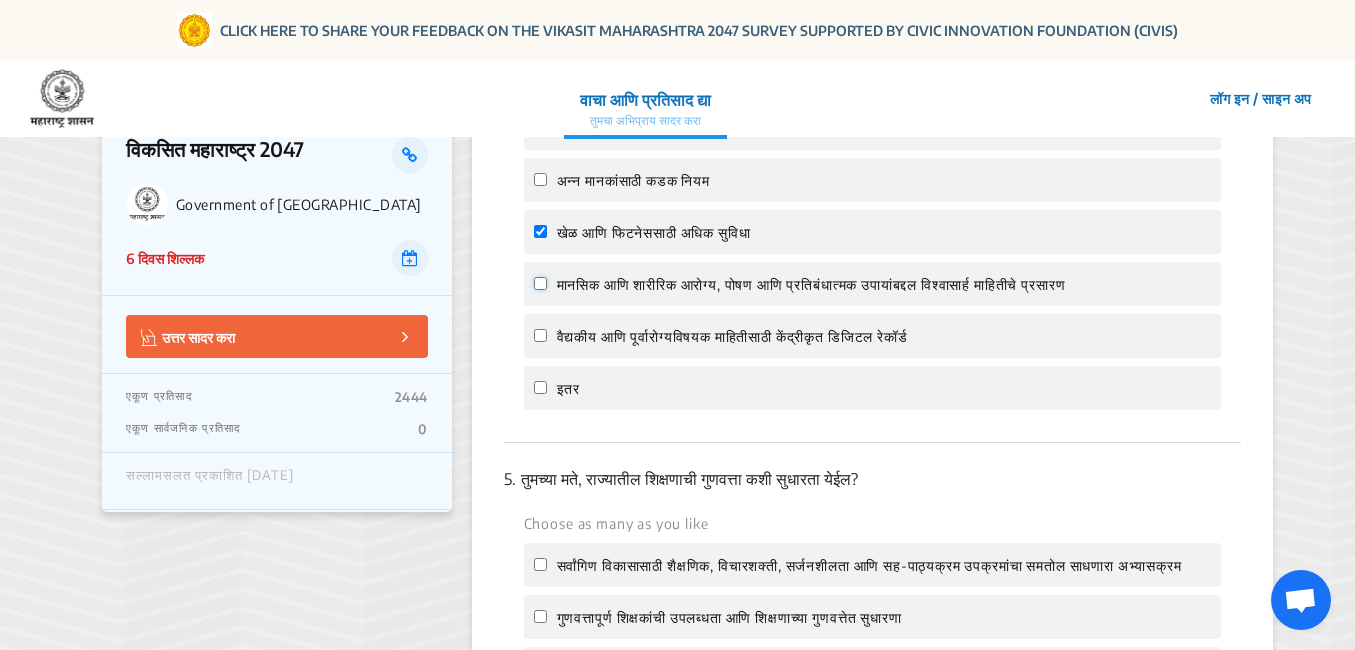click on "मानसिक आणि शारीरिक आरोग्य, पोषण आणि प्रतिबंधात्मक उपायांबद्दल विश्वासार्ह माहितीचे प्रसारण" 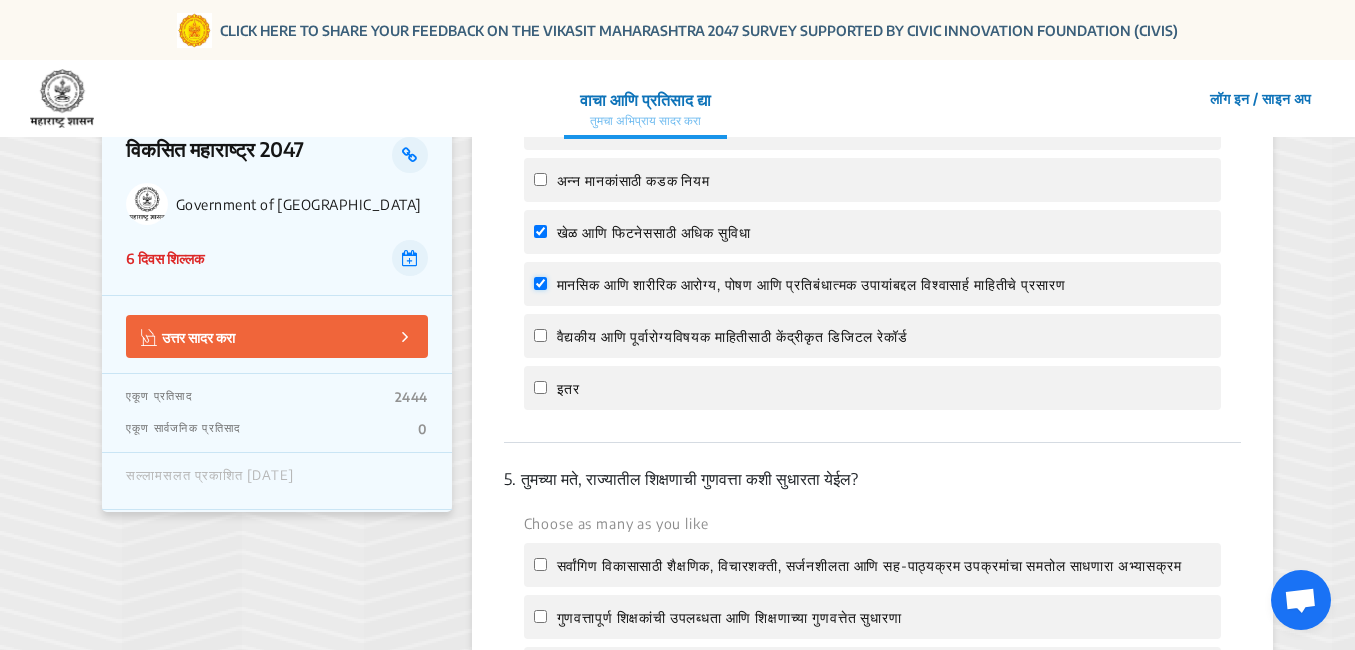 checkbox on "true" 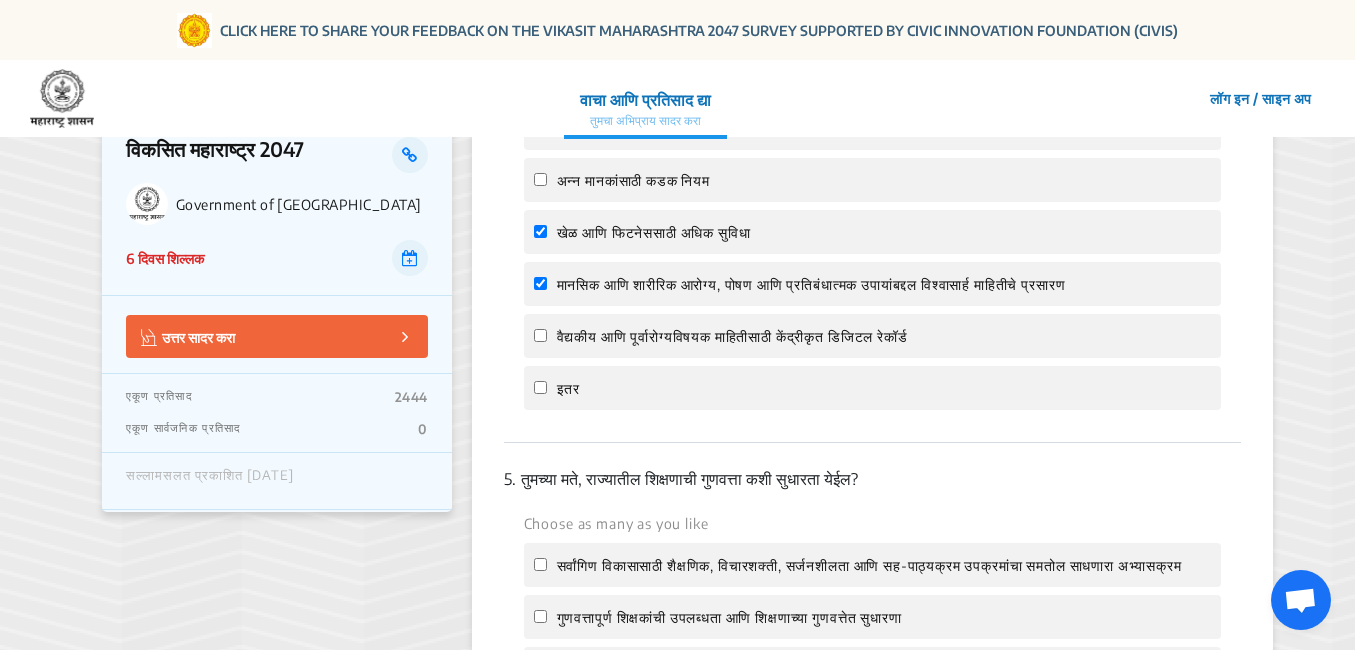 click on "वैद्यकीय आणि पूर्वारोग्यविषयक माहितीसाठी केंद्रीकृत डिजिटल रेकॉर्ड" 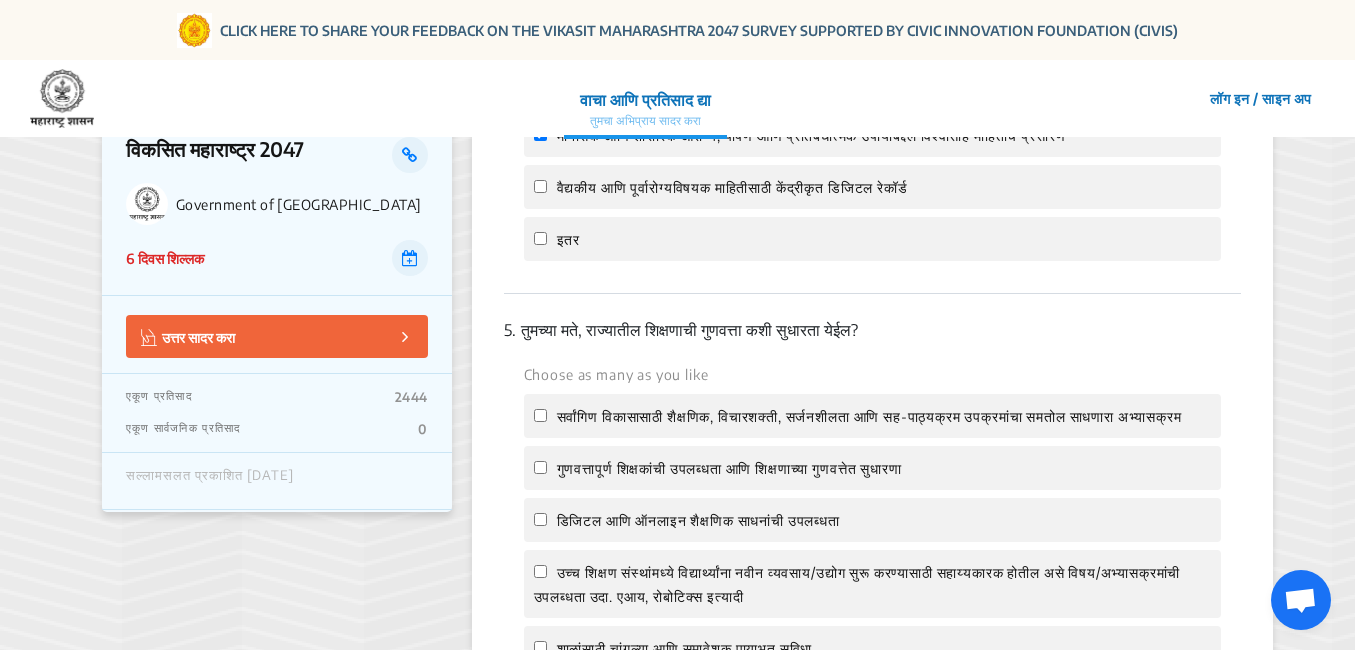 scroll, scrollTop: 1900, scrollLeft: 0, axis: vertical 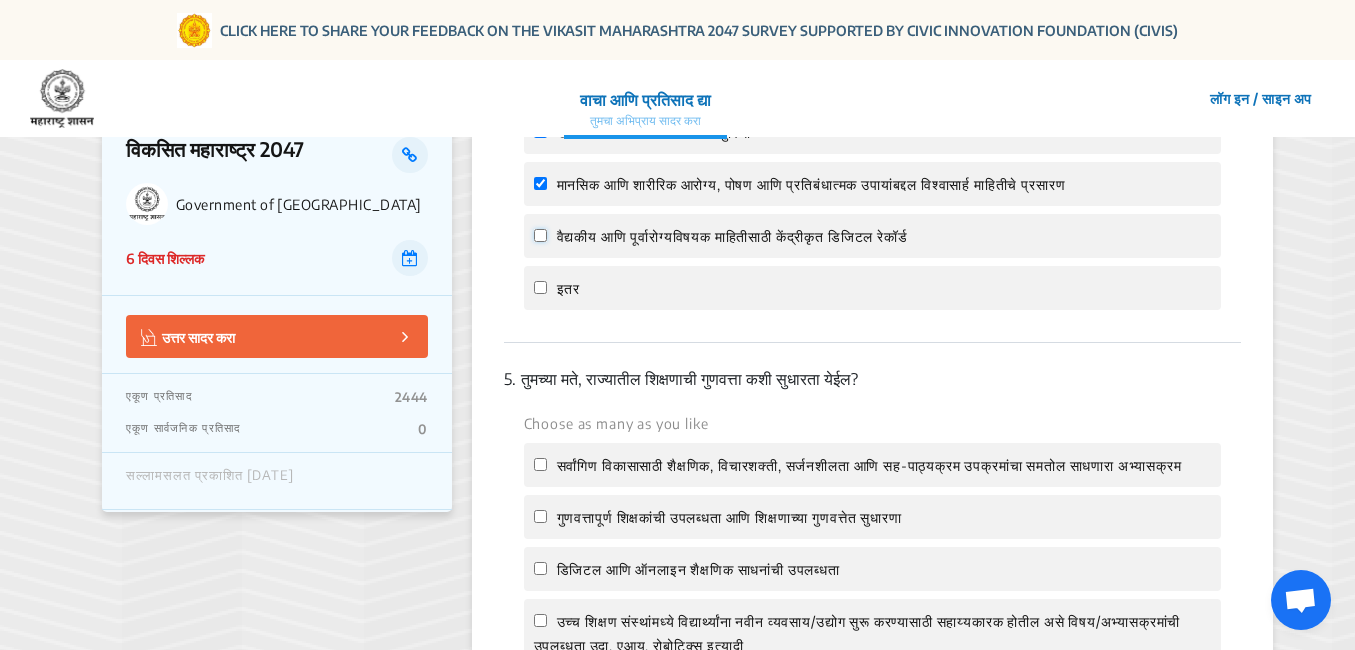 click on "वैद्यकीय आणि पूर्वारोग्यविषयक माहितीसाठी केंद्रीकृत डिजिटल रेकॉर्ड" 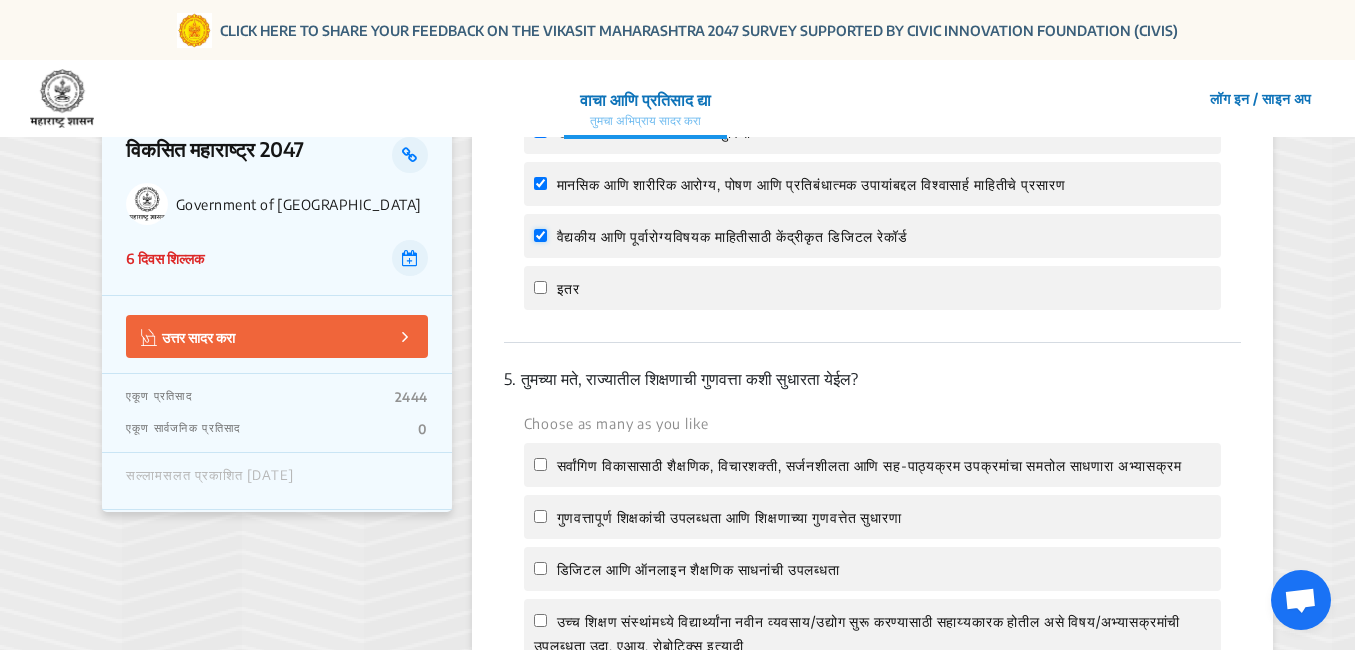 checkbox on "true" 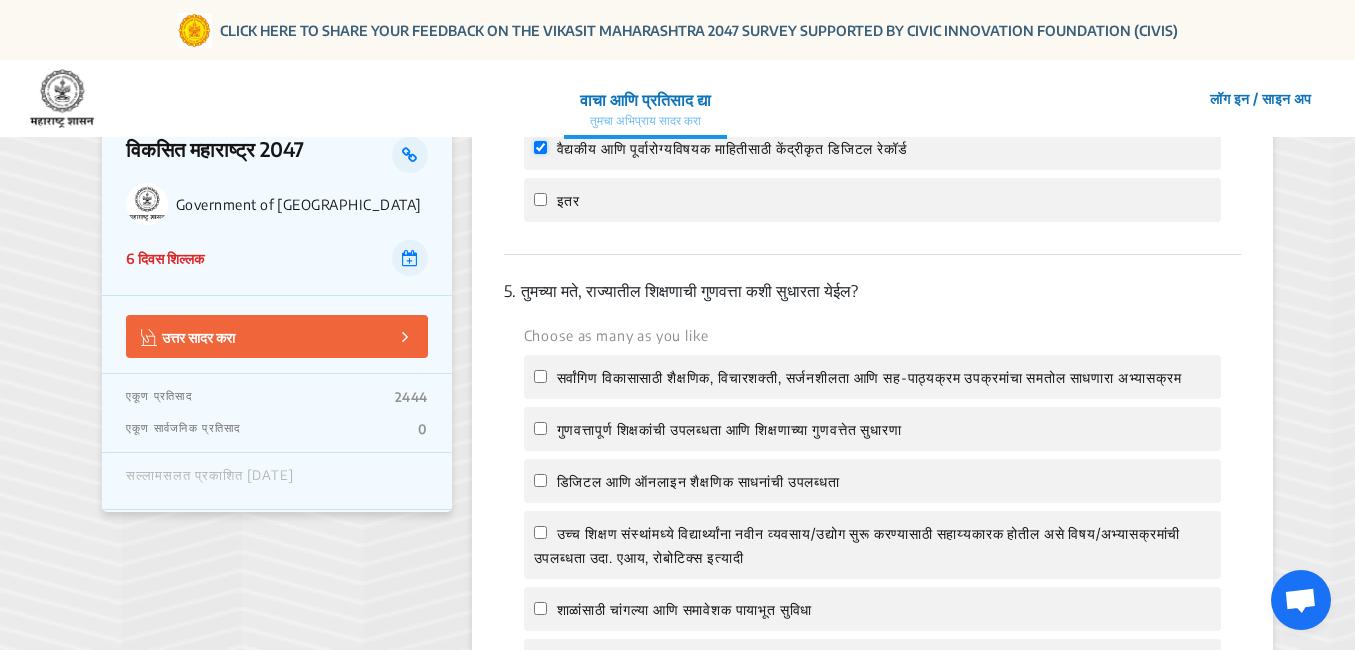scroll, scrollTop: 2000, scrollLeft: 0, axis: vertical 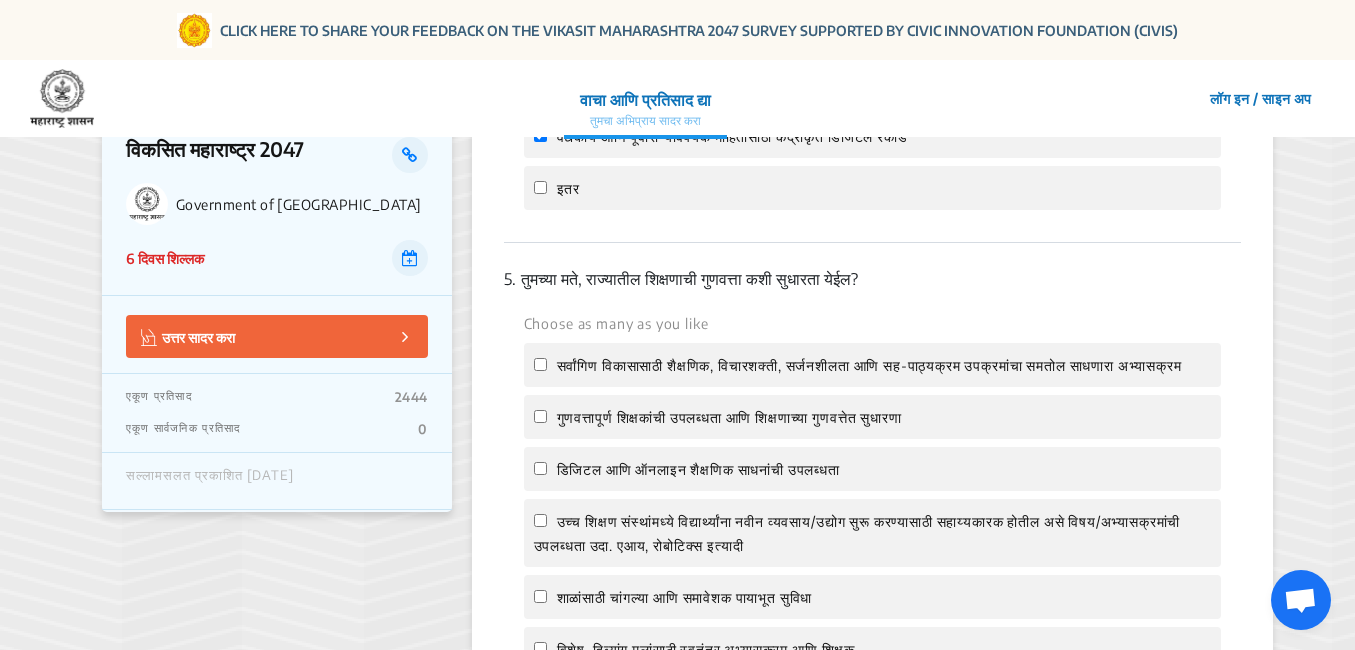 click on "गुणवत्तापूर्ण शिक्षकांची उपलब्धता आणि शिक्षणाच्या गुणवत्तेत सुधारणा" 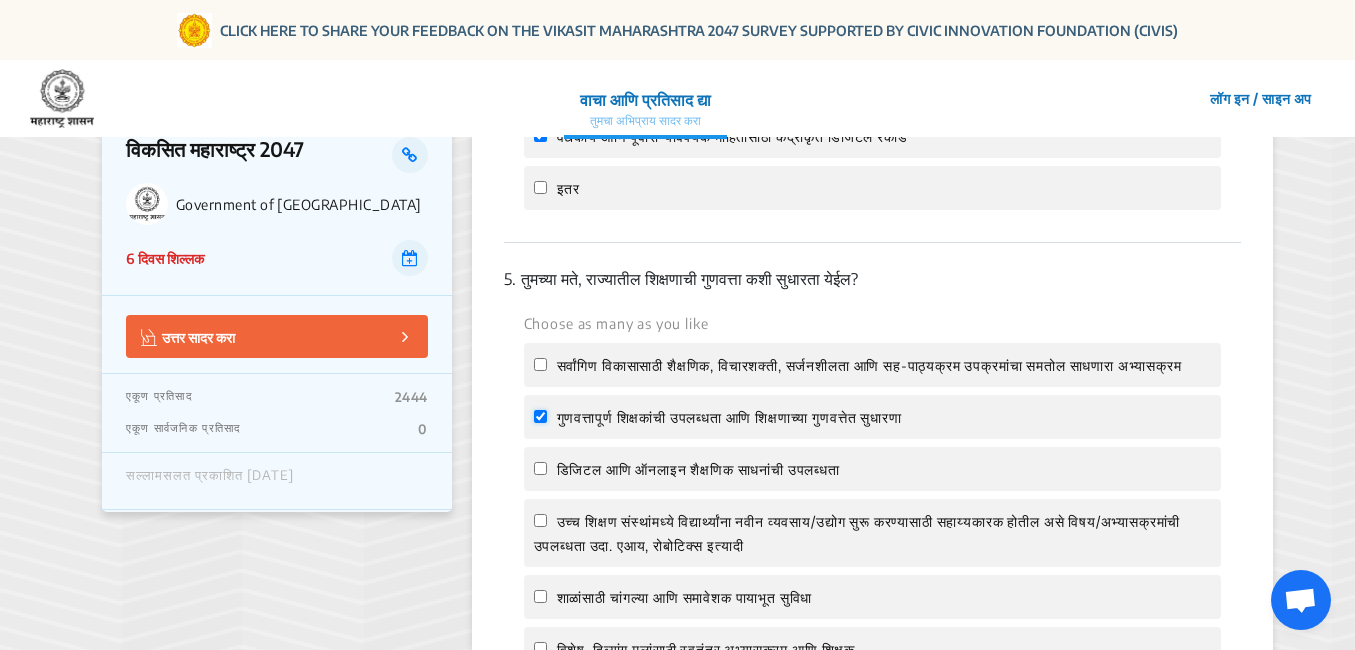 checkbox on "true" 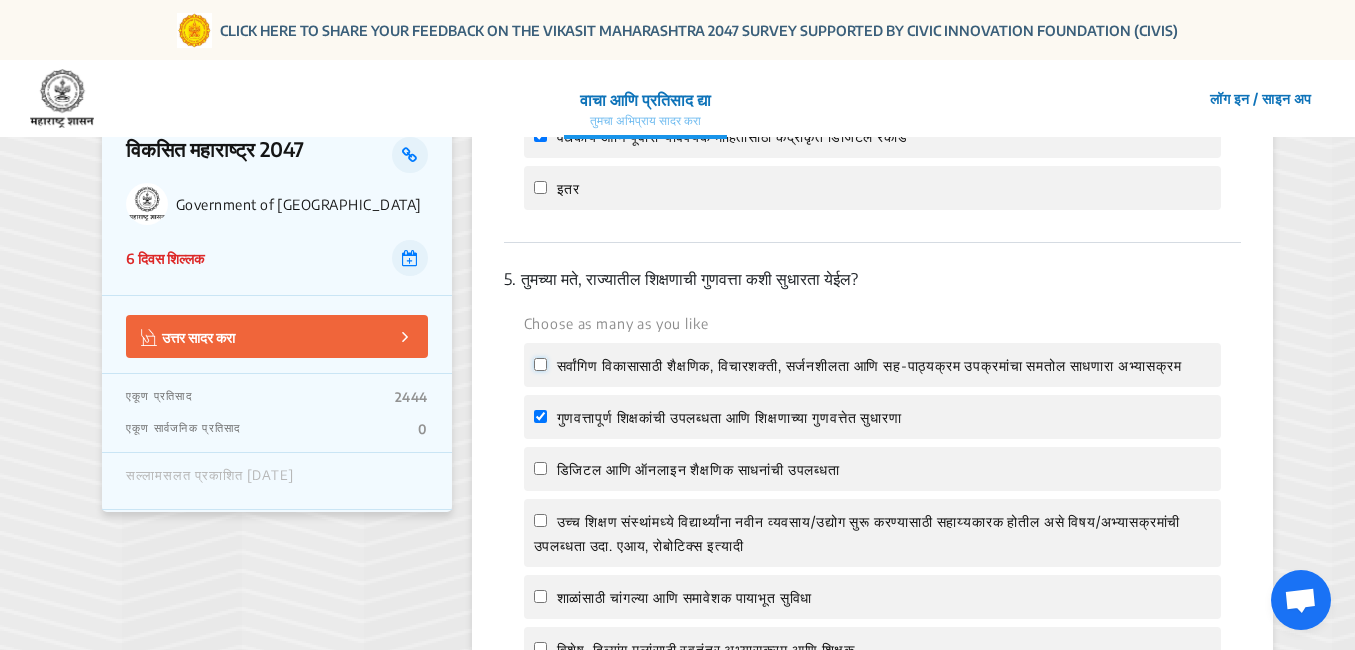 click on "सर्वांगिण विकासासाठी शैक्षणिक, विचारशक्ती, सर्जनशीलता आणि सह-पाठ्यक्रम उपक्रमांचा समतोल साधणारा अभ्यासक्रम" 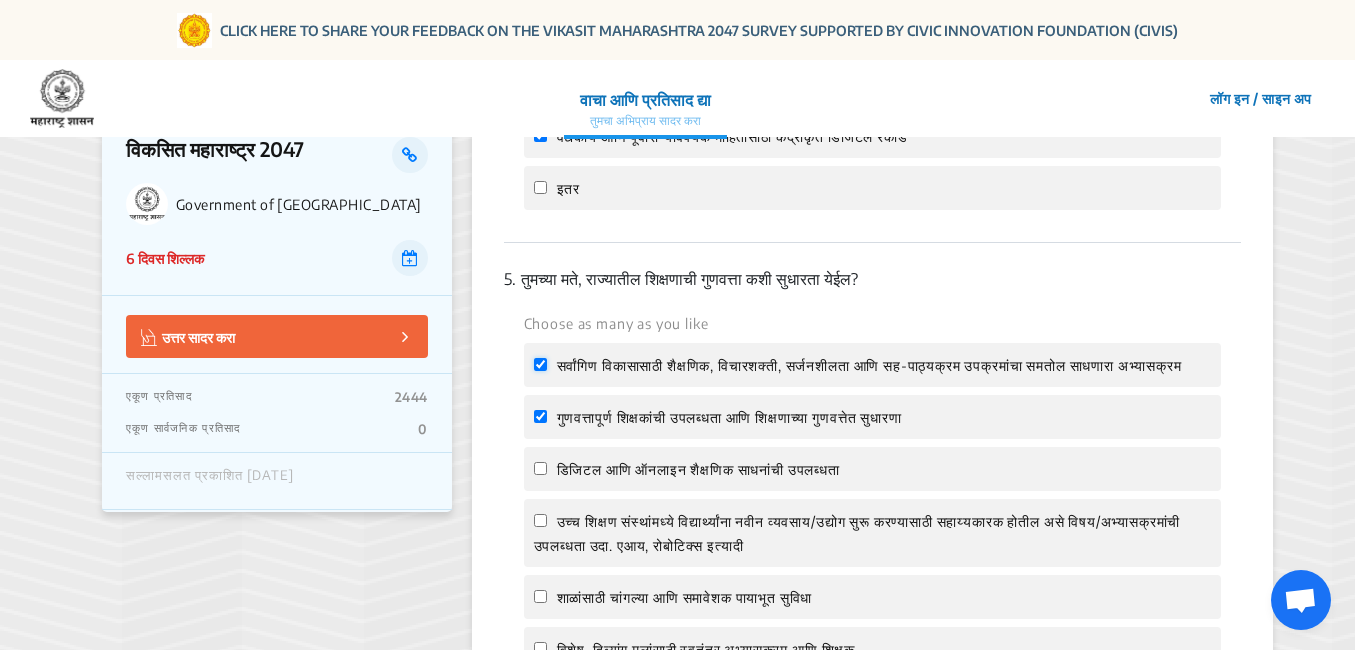 checkbox on "true" 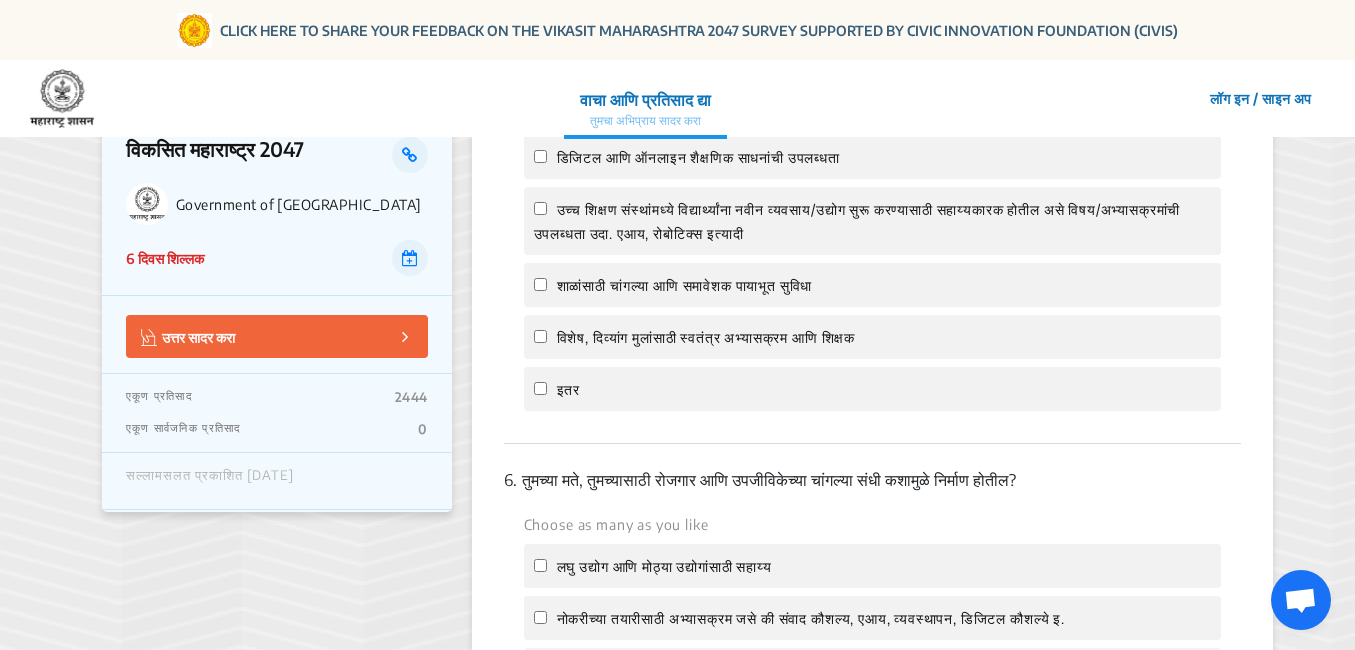 scroll, scrollTop: 2200, scrollLeft: 0, axis: vertical 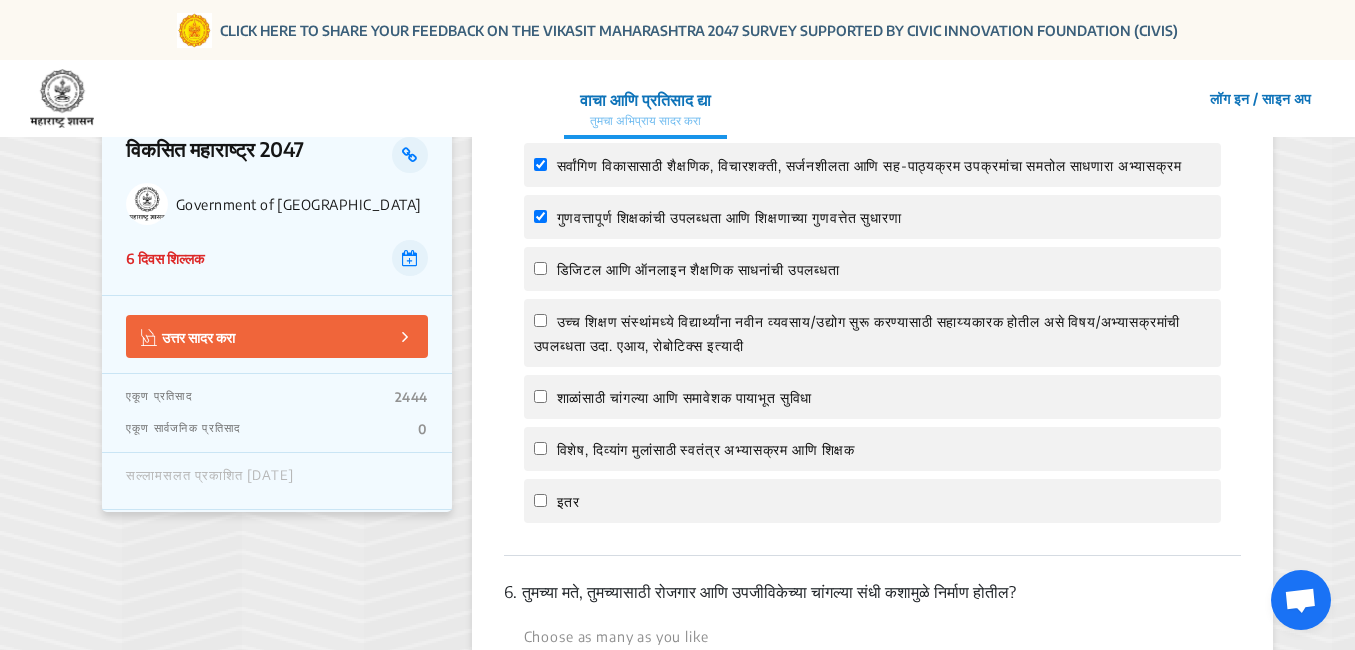 click on "Choose as many as you like सर्वांगिण विकासासाठी शैक्षणिक, विचारशक्ती, सर्जनशीलता आणि सह-पाठ्यक्रम उपक्रमांचा समतोल साधणारा अभ्यासक्रम गुणवत्तापूर्ण शिक्षकांची उपलब्धता आणि शिक्षणाच्या गुणवत्तेत सुधारणा  डिजिटल आणि ऑनलाइन शैक्षणिक साधनांची उपलब्धता शाळांसाठी चांगल्या आणि समावेशक पायाभूत सुविधा विशेष, दिव्यांग मुलांसाठी स्वतंत्र अभ्यासक्रम आणि शिक्षक  इतर" 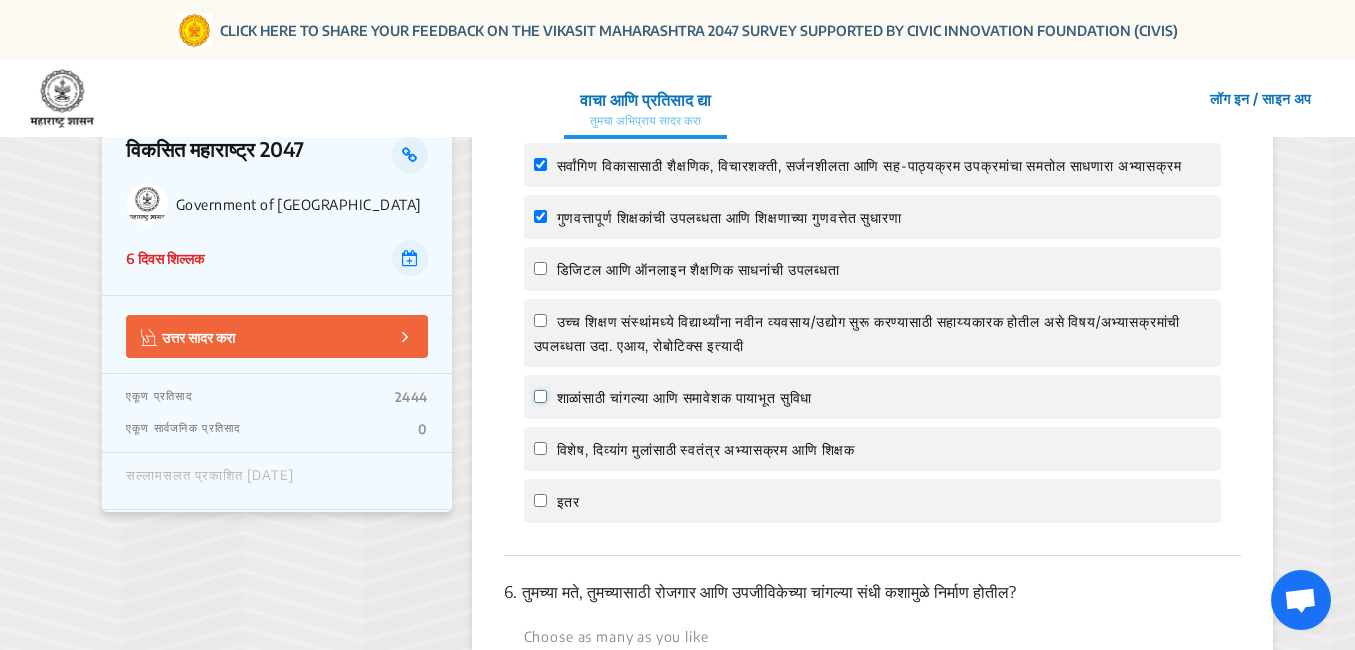 click on "शाळांसाठी चांगल्या आणि समावेशक पायाभूत सुविधा" 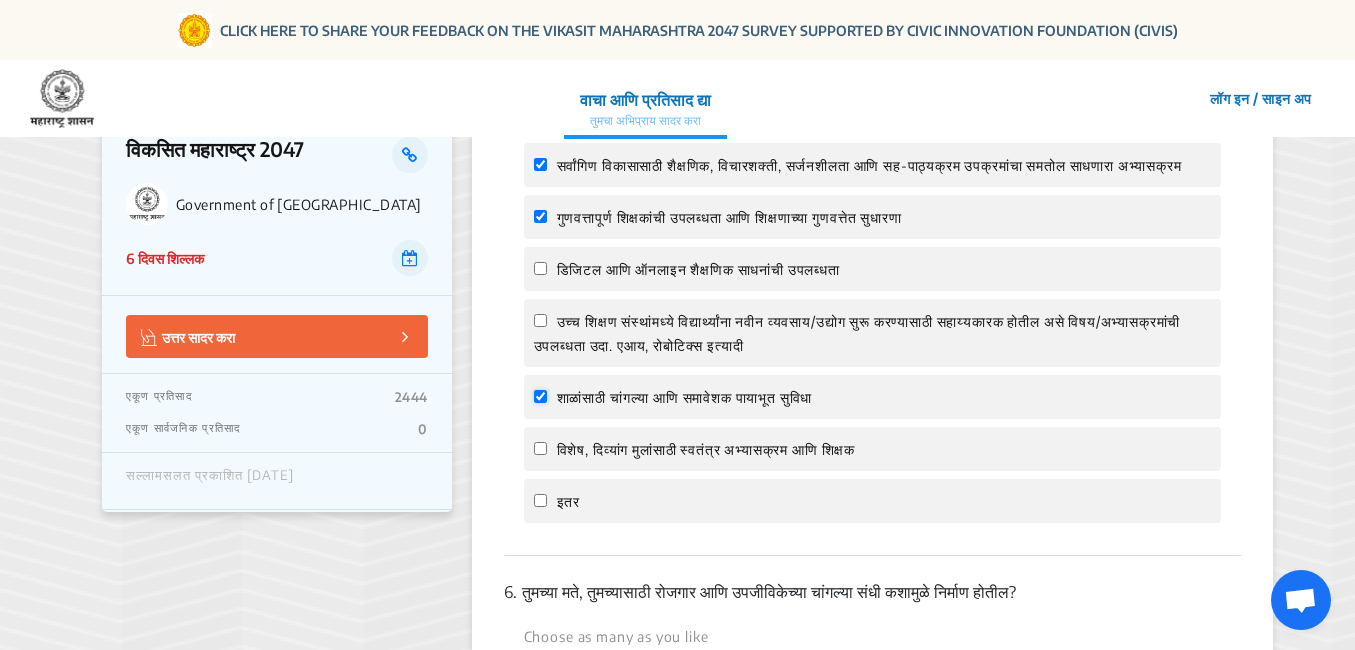 checkbox on "true" 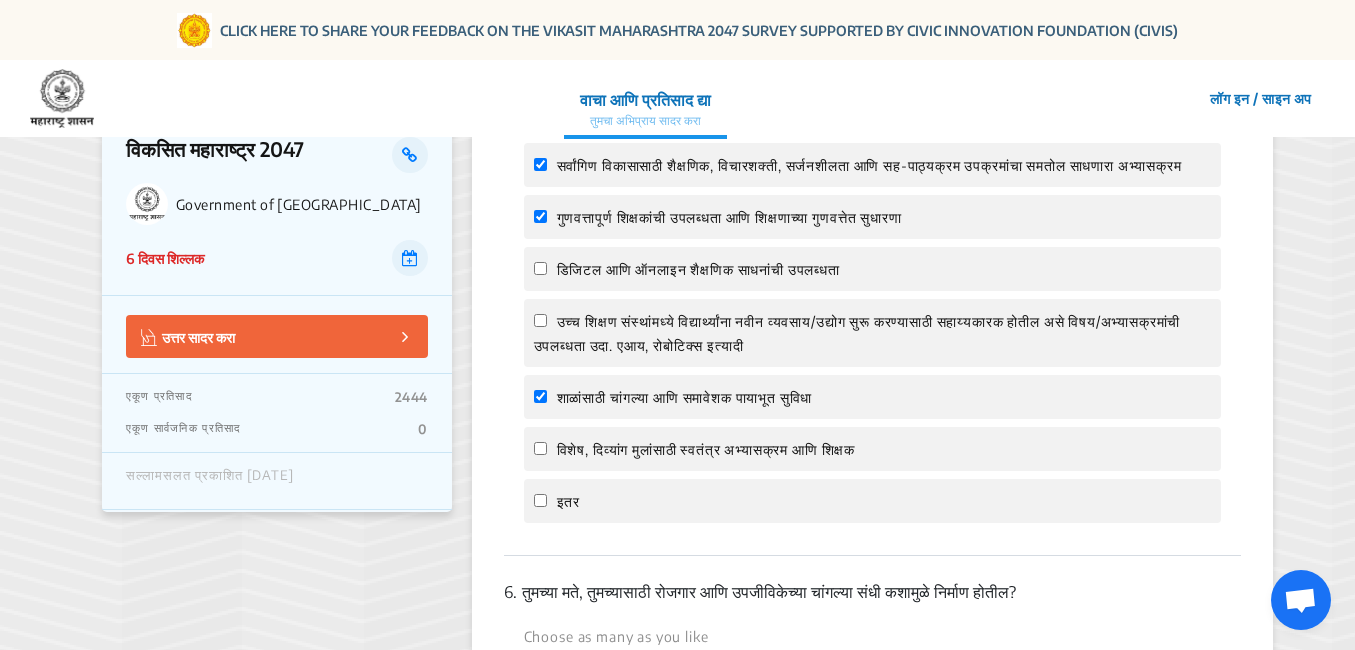 click on "विशेष, दिव्यांग मुलांसाठी स्वतंत्र अभ्यासक्रम आणि शिक्षक" 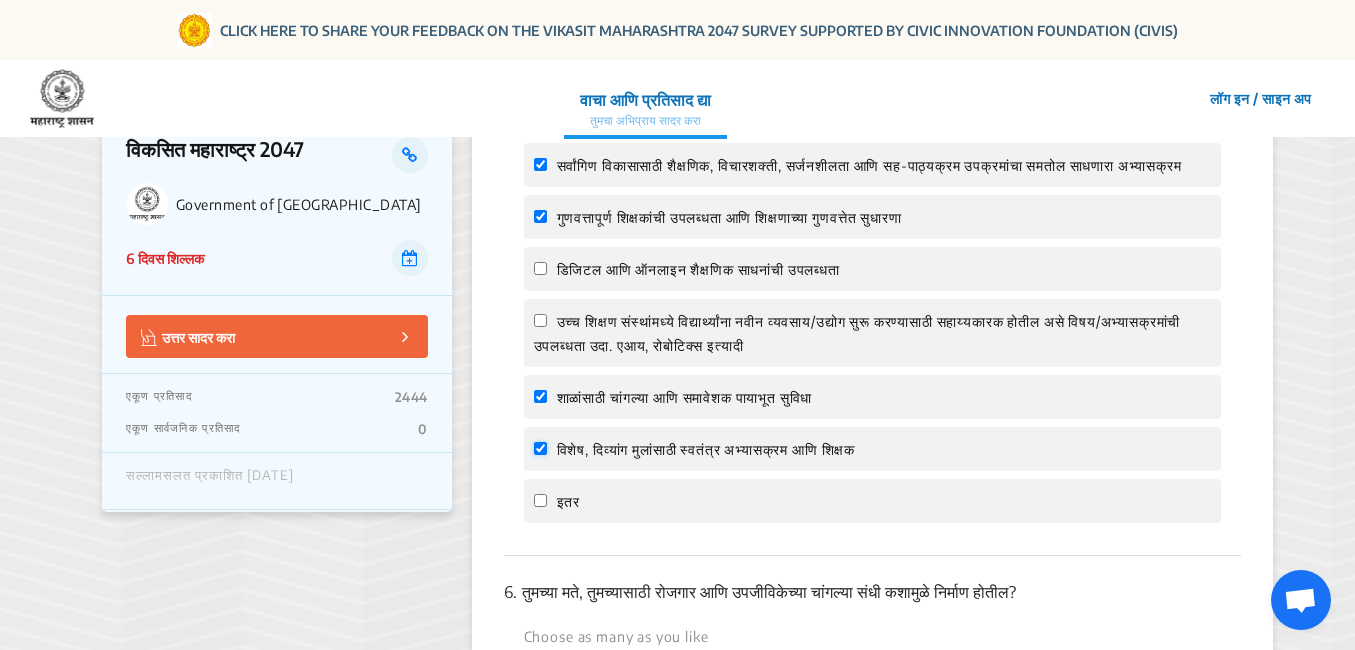 checkbox on "true" 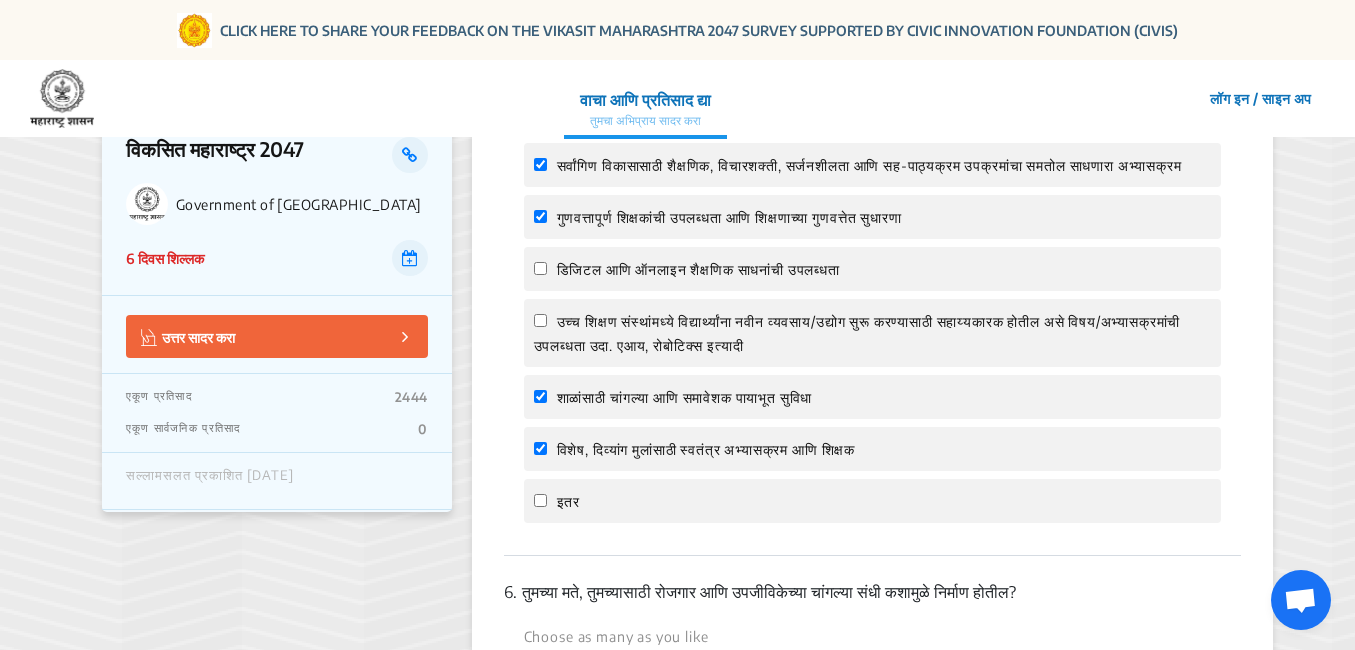 click on "इतर" 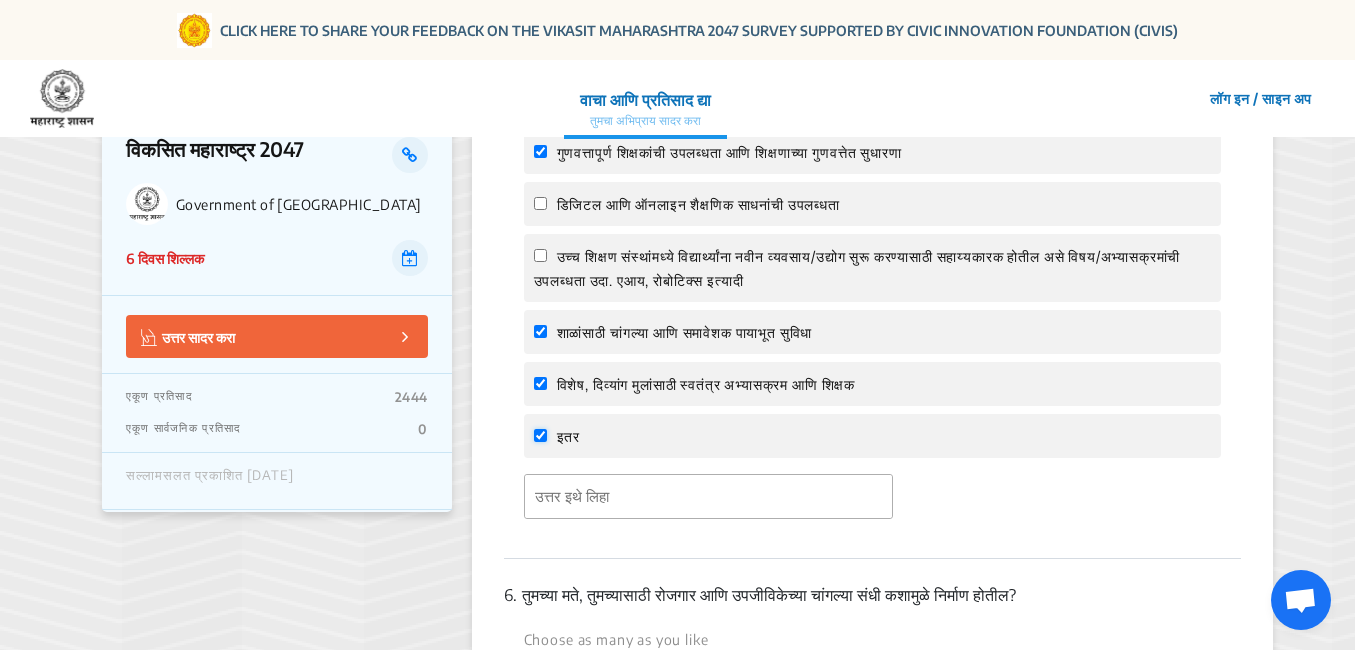 scroll, scrollTop: 2300, scrollLeft: 0, axis: vertical 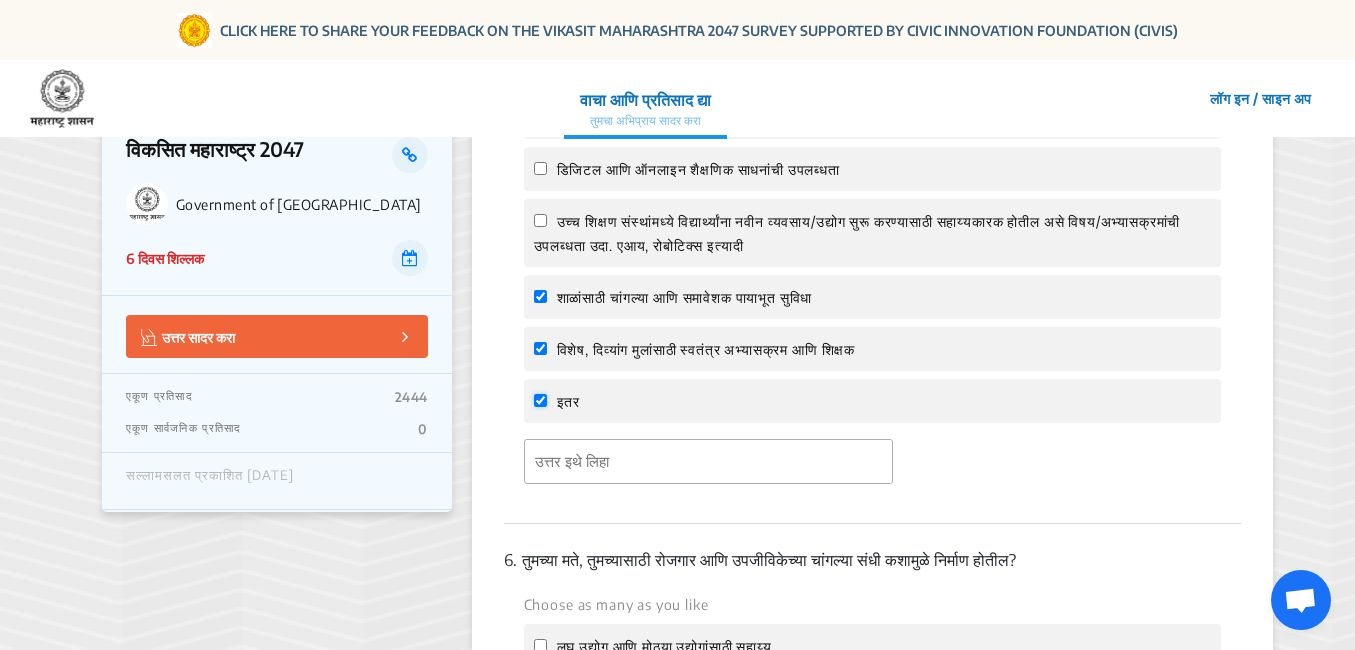 click on "इतर" 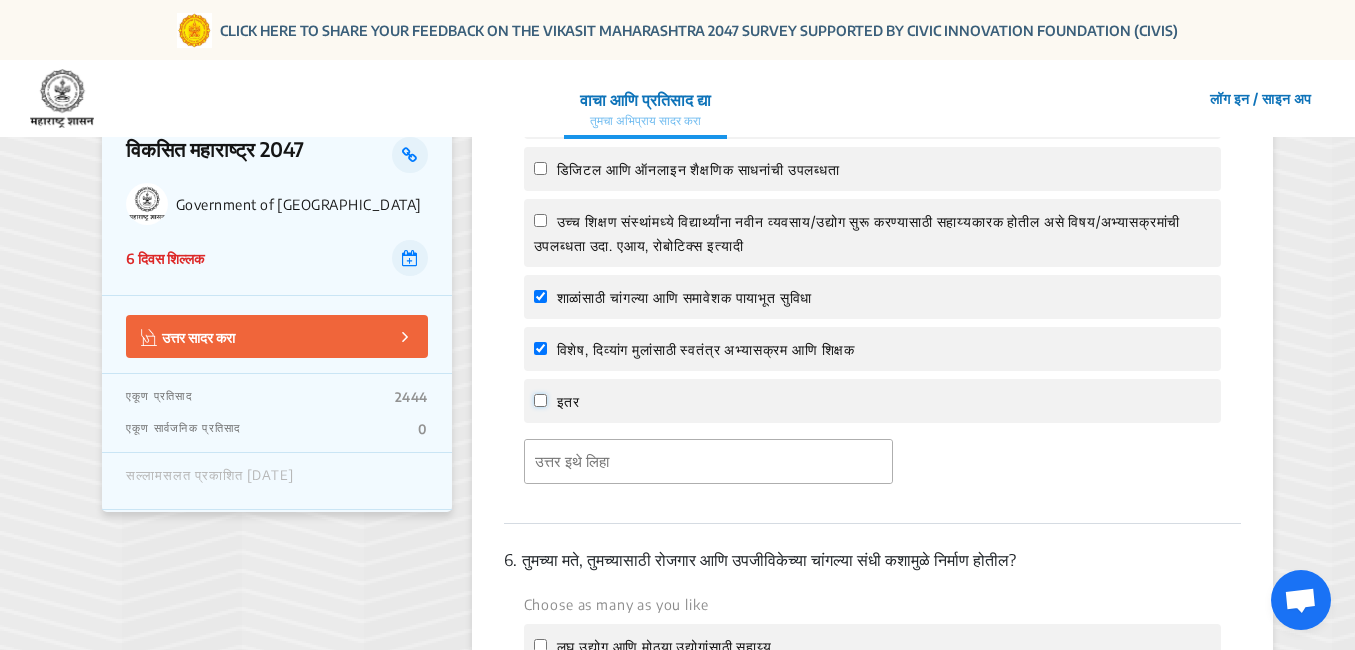 checkbox on "false" 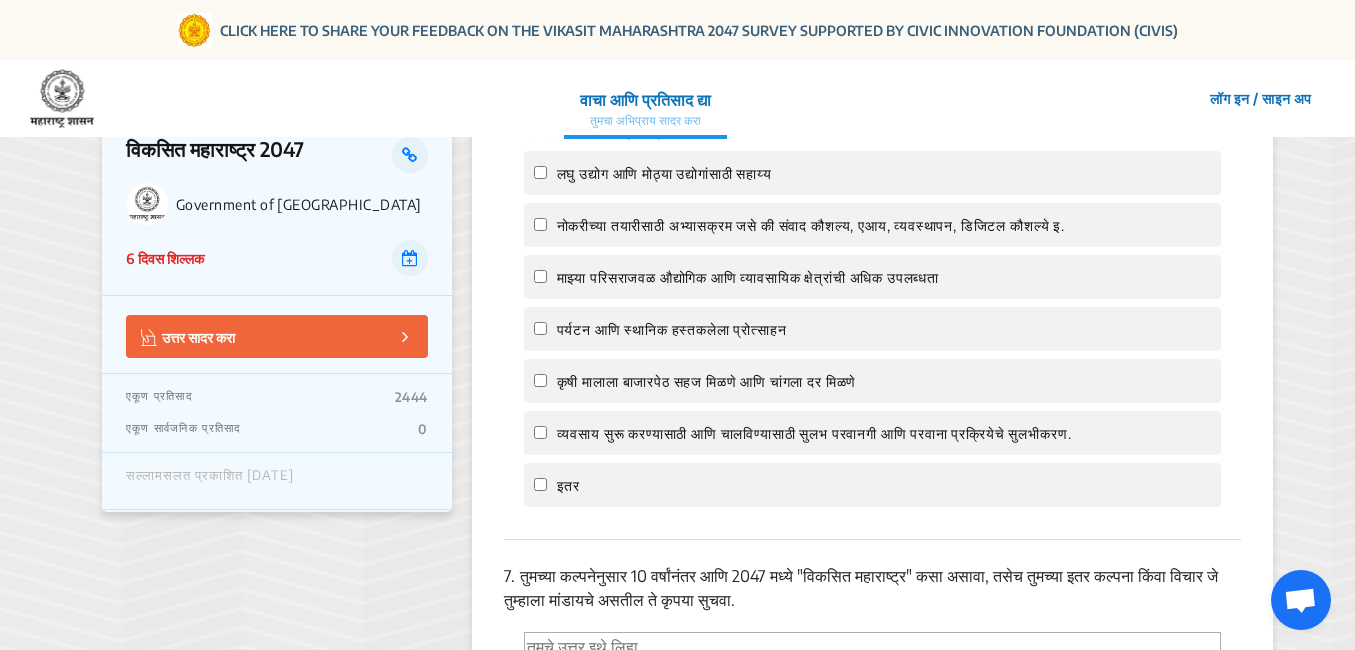 scroll, scrollTop: 2700, scrollLeft: 0, axis: vertical 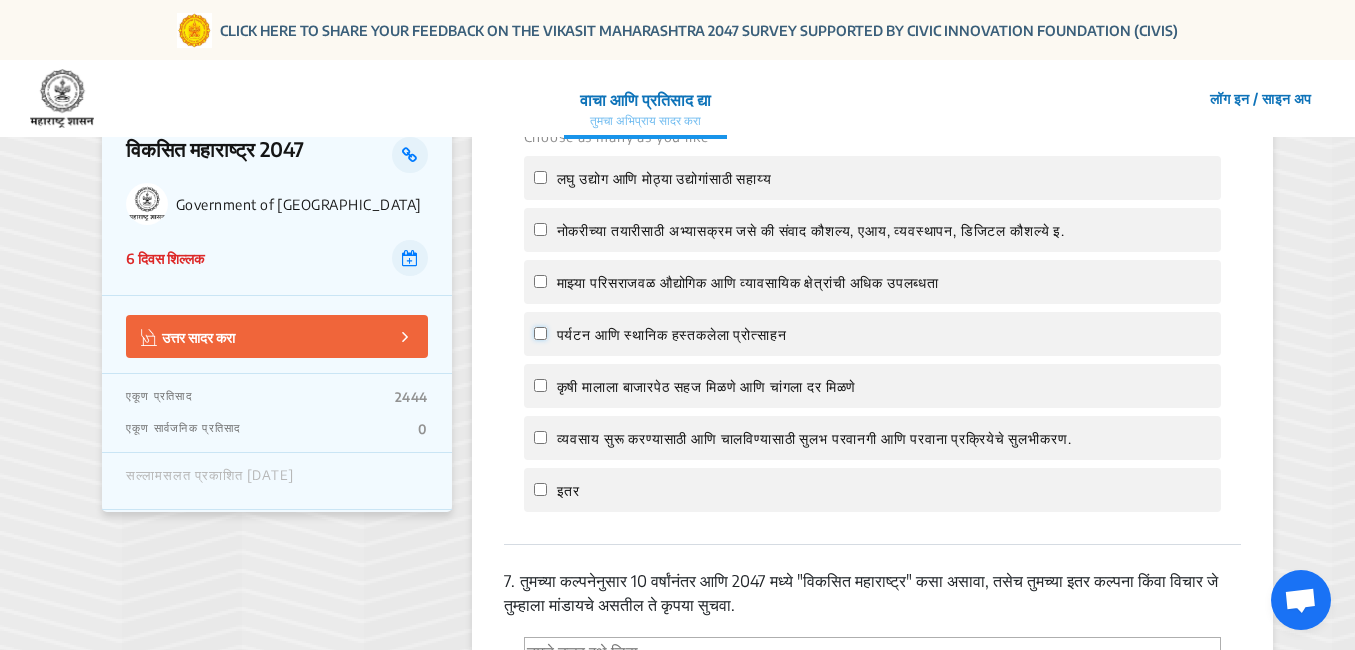 click on "पर्यटन आणि स्थानिक हस्तकलेला प्रोत्साहन" 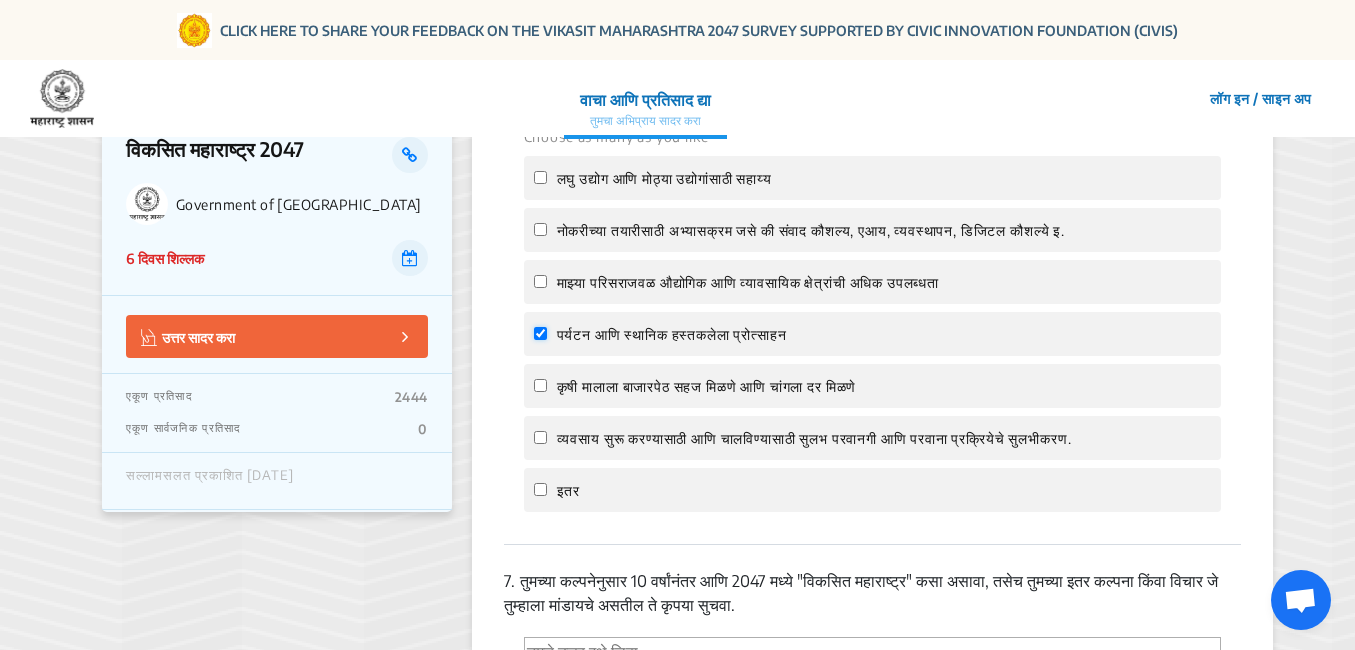 checkbox on "true" 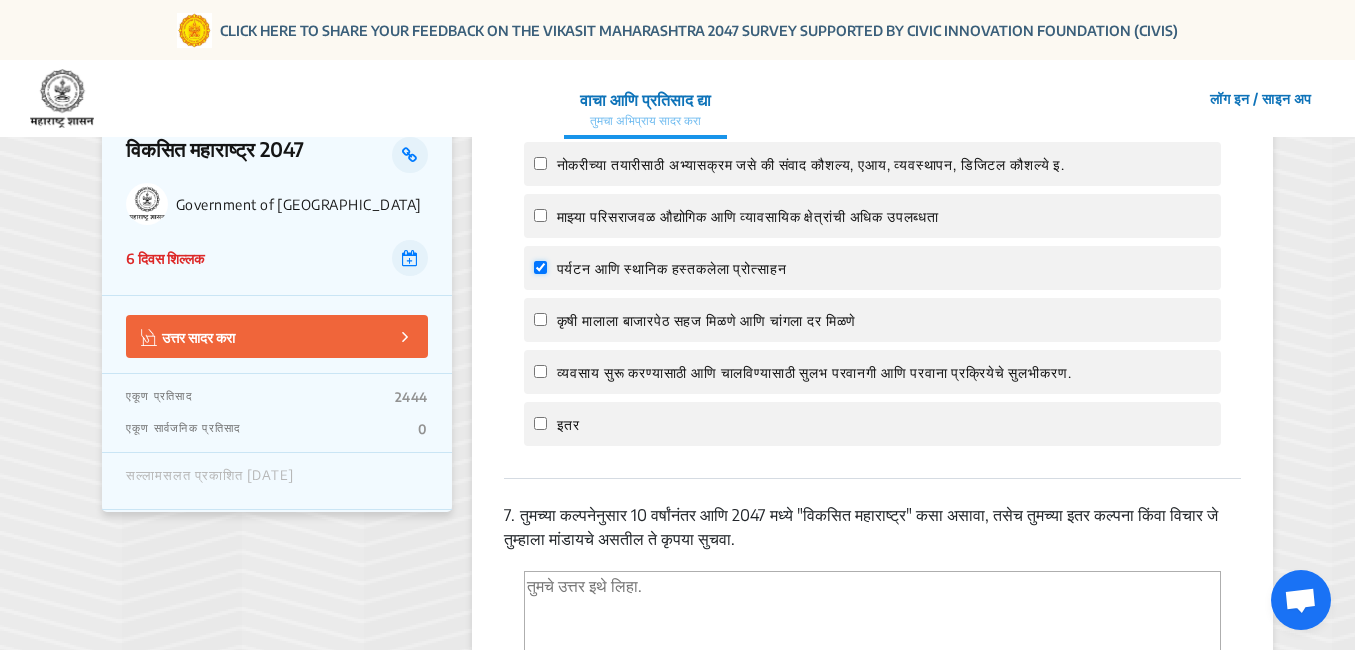 scroll, scrollTop: 2800, scrollLeft: 0, axis: vertical 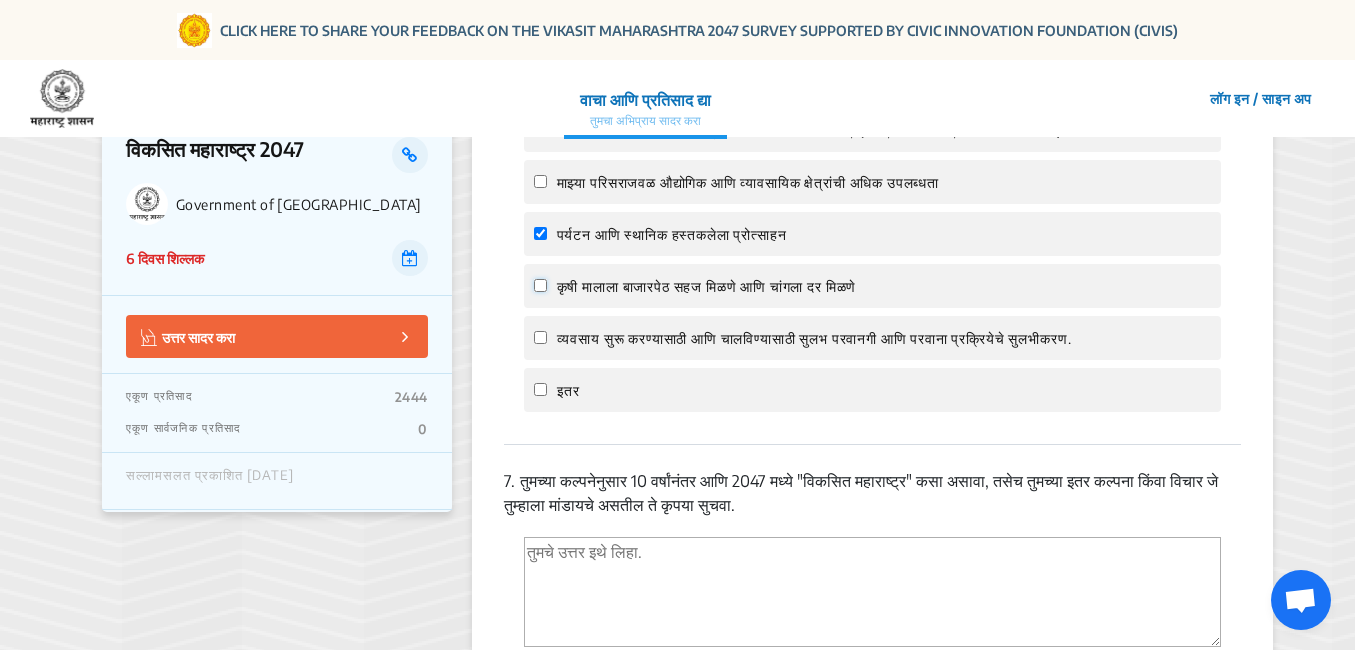 click on "कृषी मालाला बाजारपेठ सहज मिळणे आणि चांगला दर मिळणे" 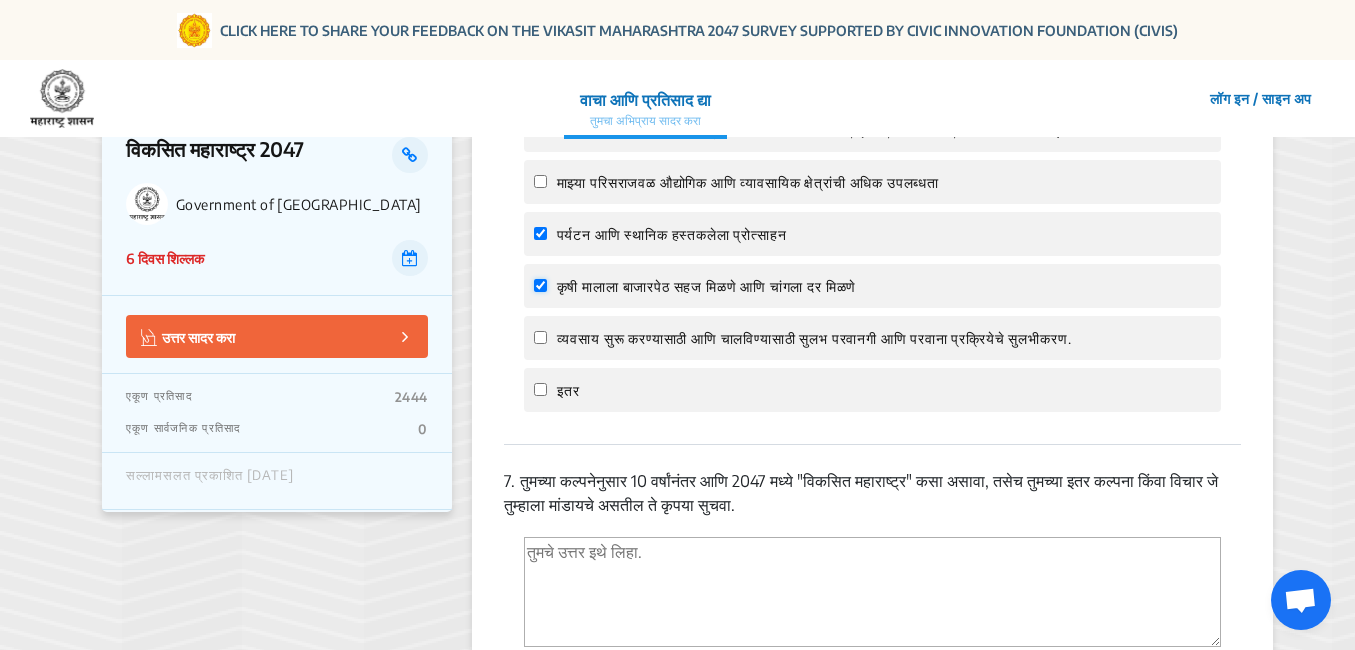 checkbox on "true" 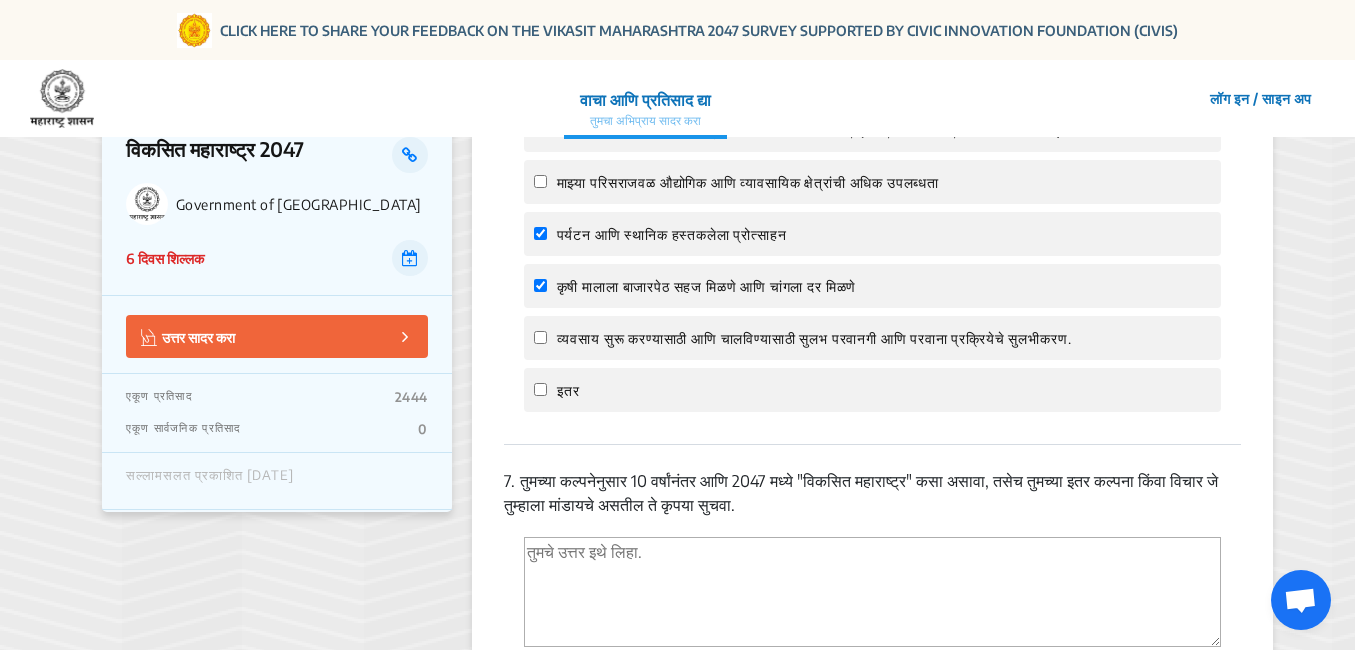click on "व्यवसाय सुरू करण्यासाठी आणि चालविण्यासाठी सुलभ परवानगी आणि परवाना प्रक्रियेचे सुलभीकरण." 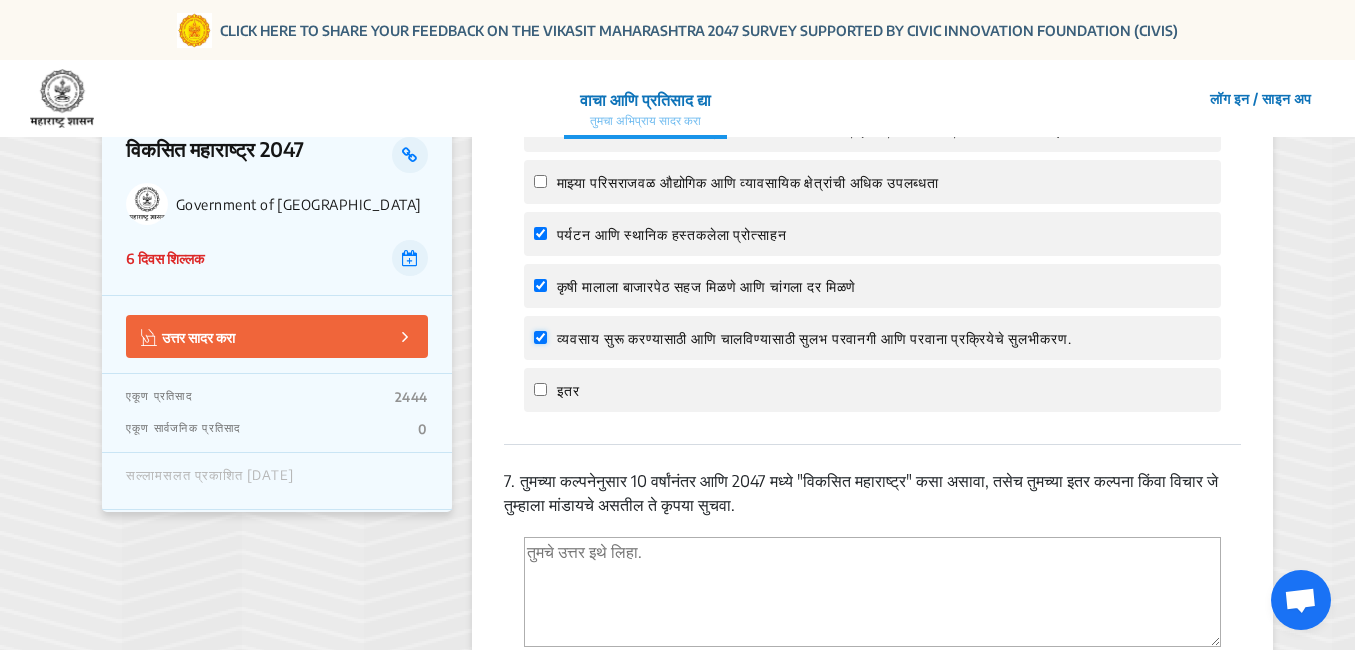 checkbox on "true" 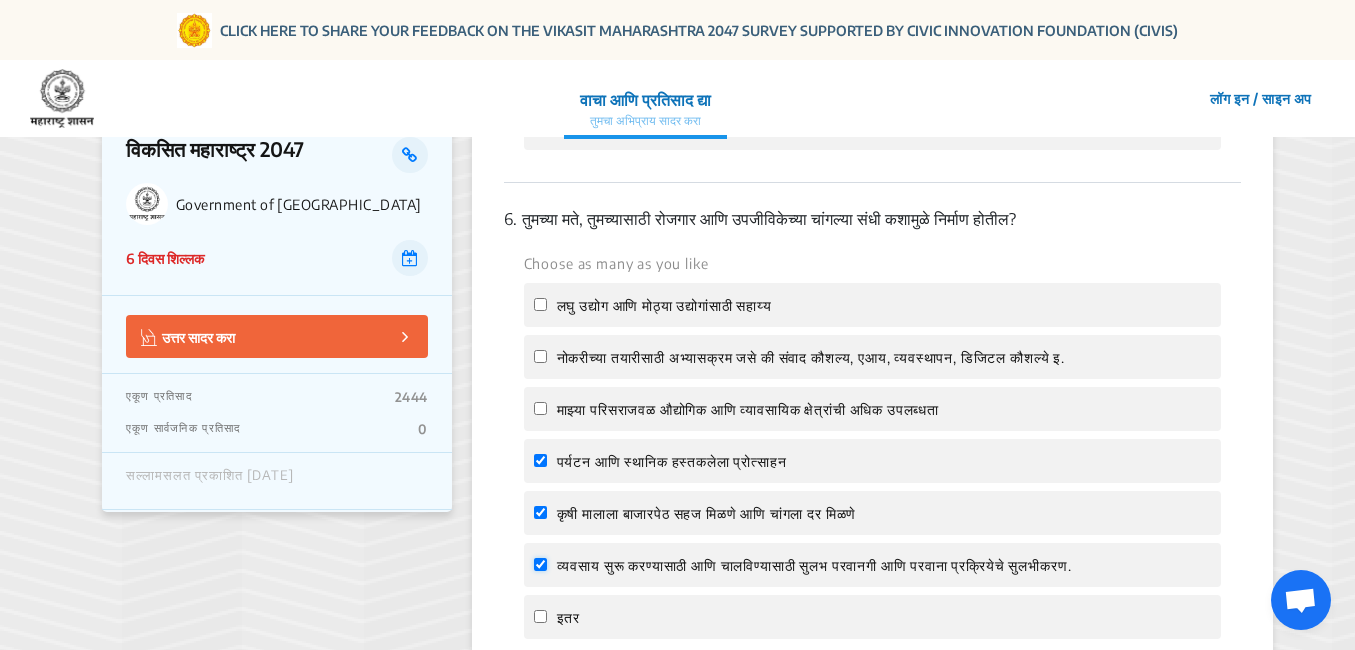 scroll, scrollTop: 2400, scrollLeft: 0, axis: vertical 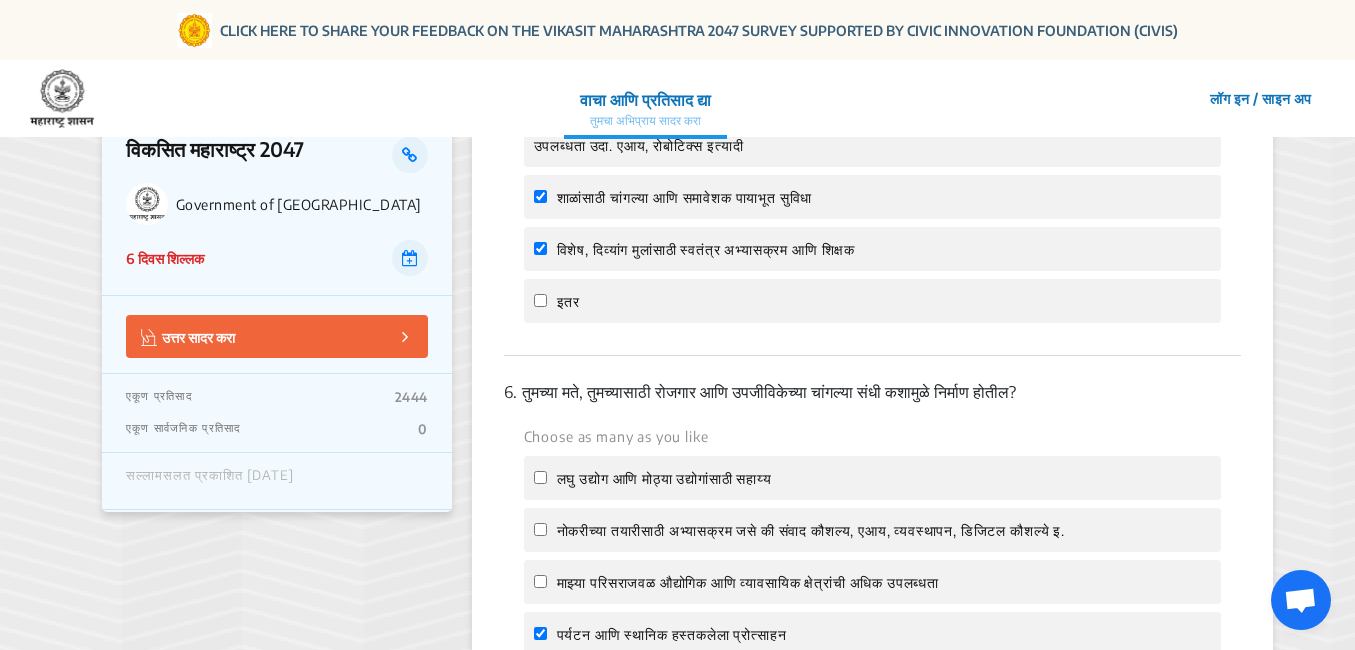 click on "एकूण प्रतिसाद  2444" 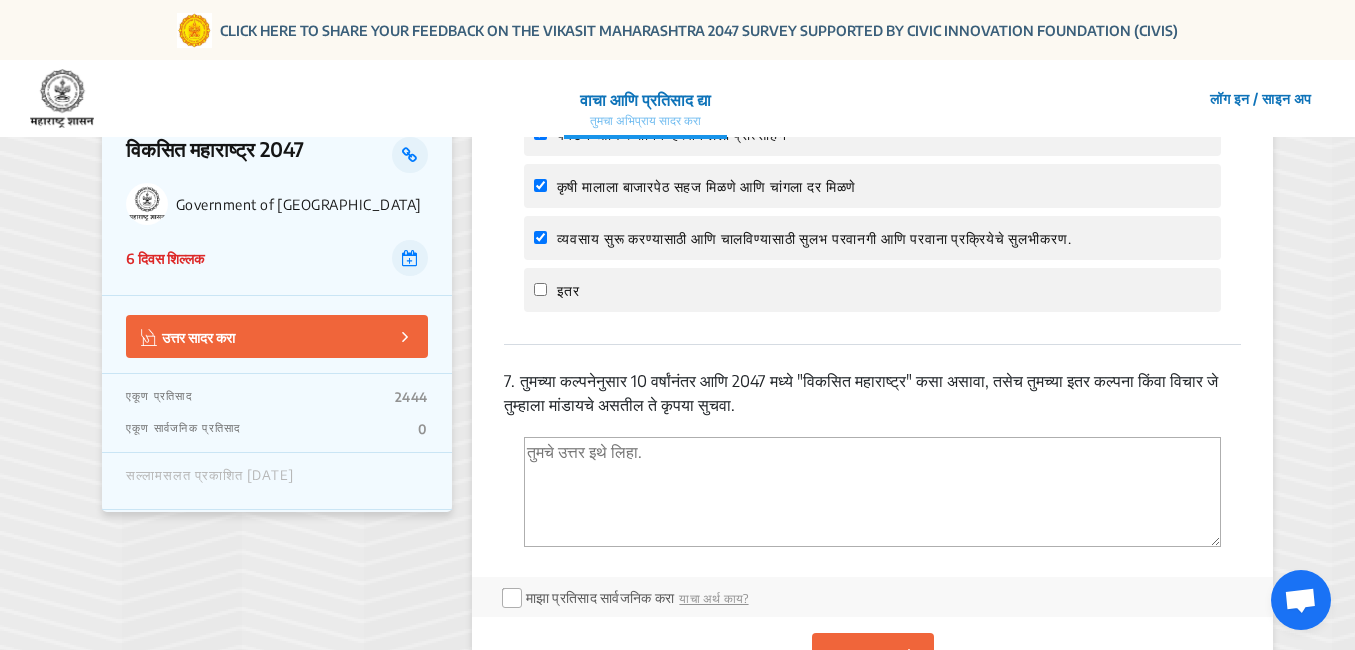 scroll, scrollTop: 3300, scrollLeft: 0, axis: vertical 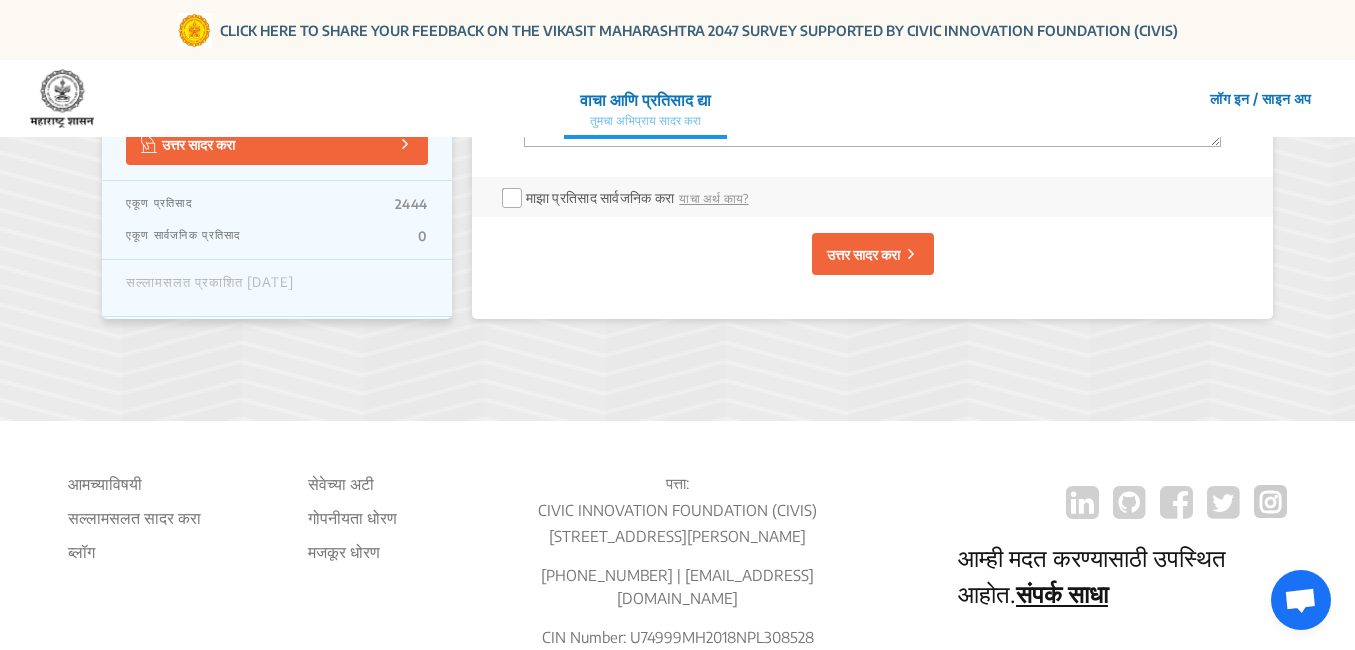 click on "उत्तर सादर करा" 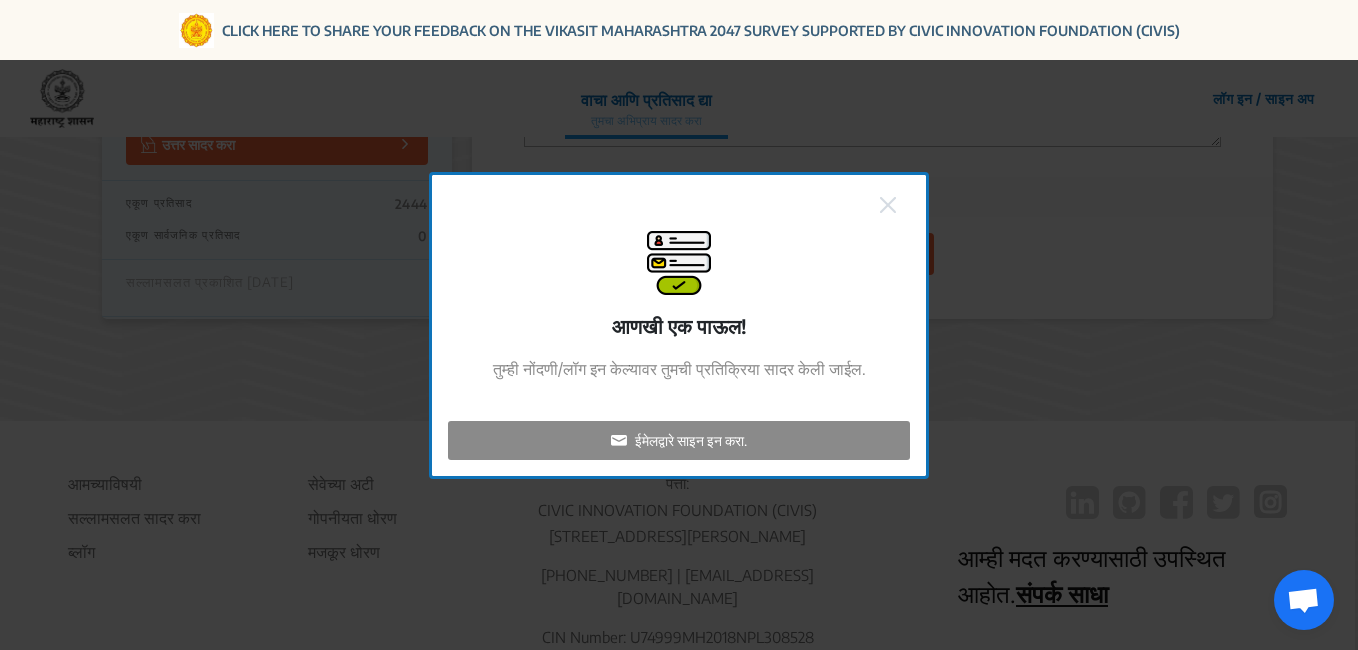 click 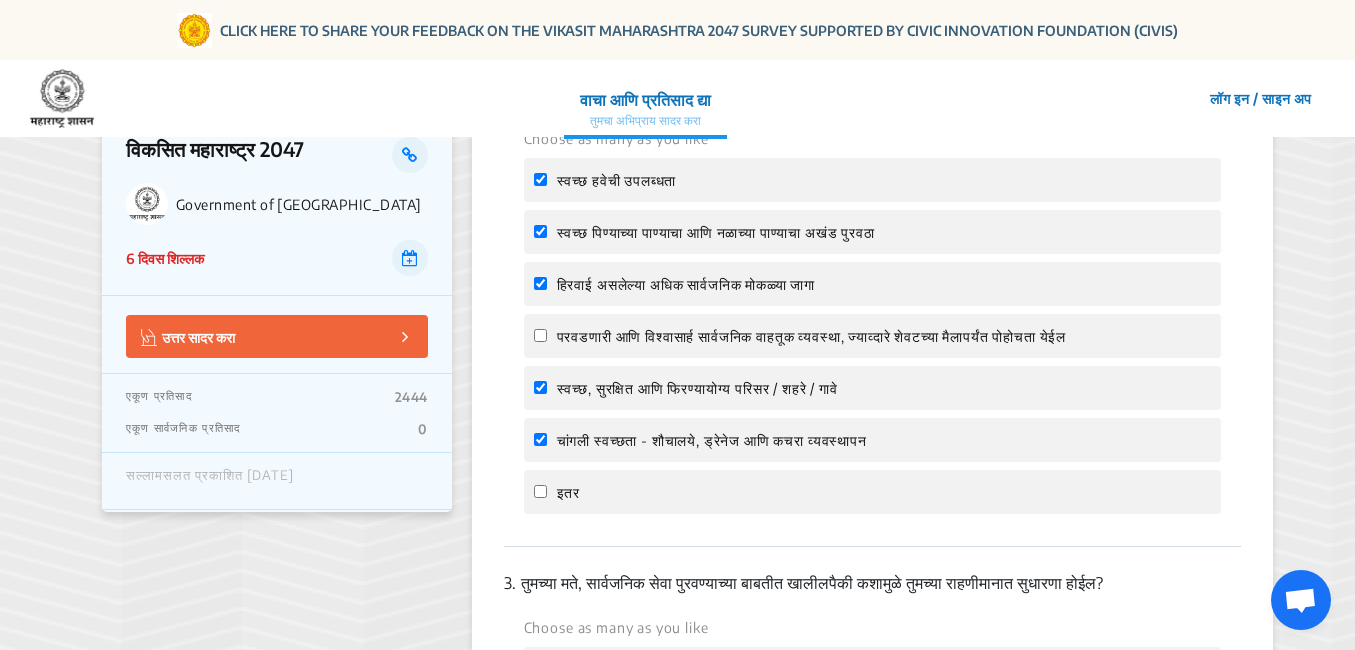 scroll, scrollTop: 300, scrollLeft: 0, axis: vertical 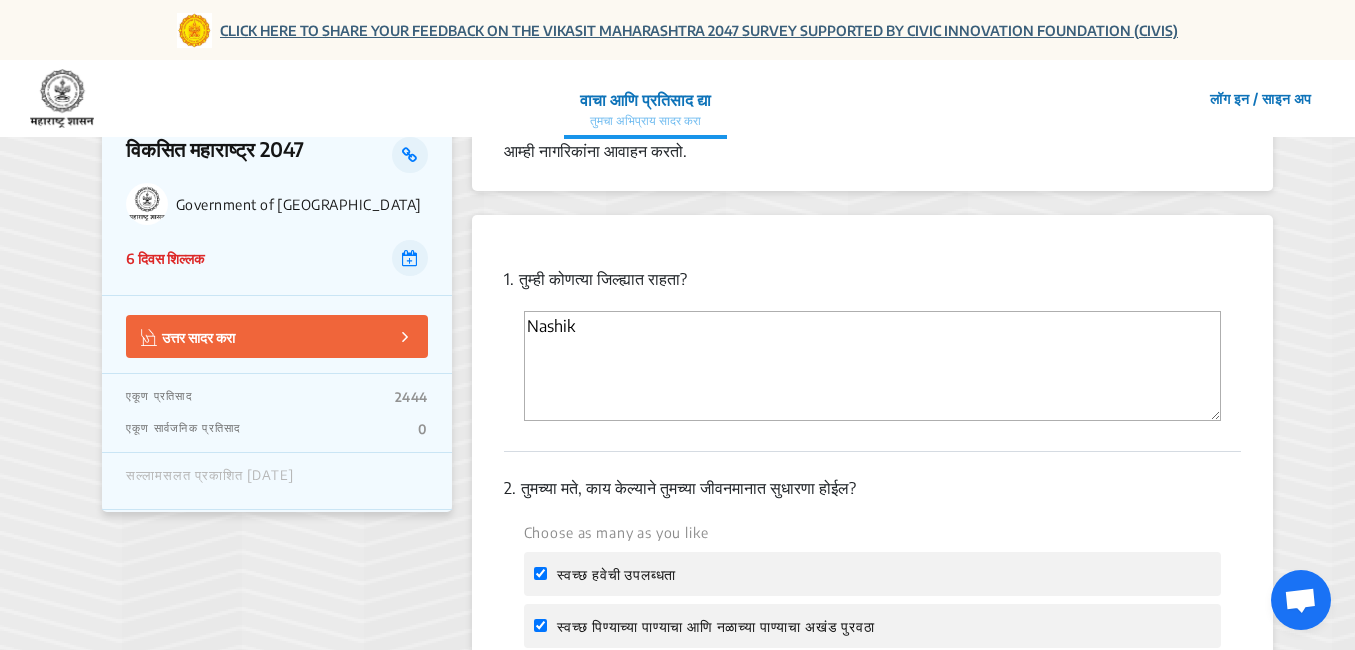 click on "CLICK HERE TO SHARE YOUR FEEDBACK ON THE VIKASIT MAHARASHTRA 2047 SURVEY SUPPORTED BY CIVIC INNOVATION FOUNDATION (CIVIS)" at bounding box center [699, 30] 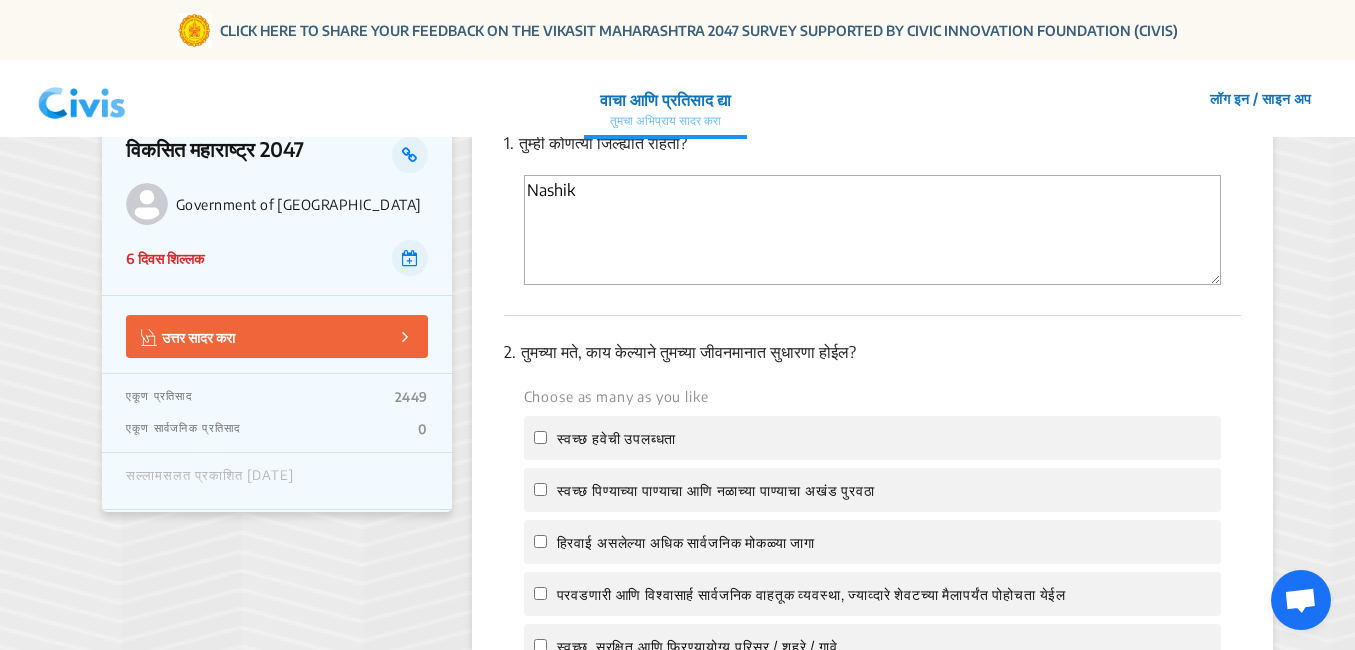 scroll, scrollTop: 500, scrollLeft: 0, axis: vertical 